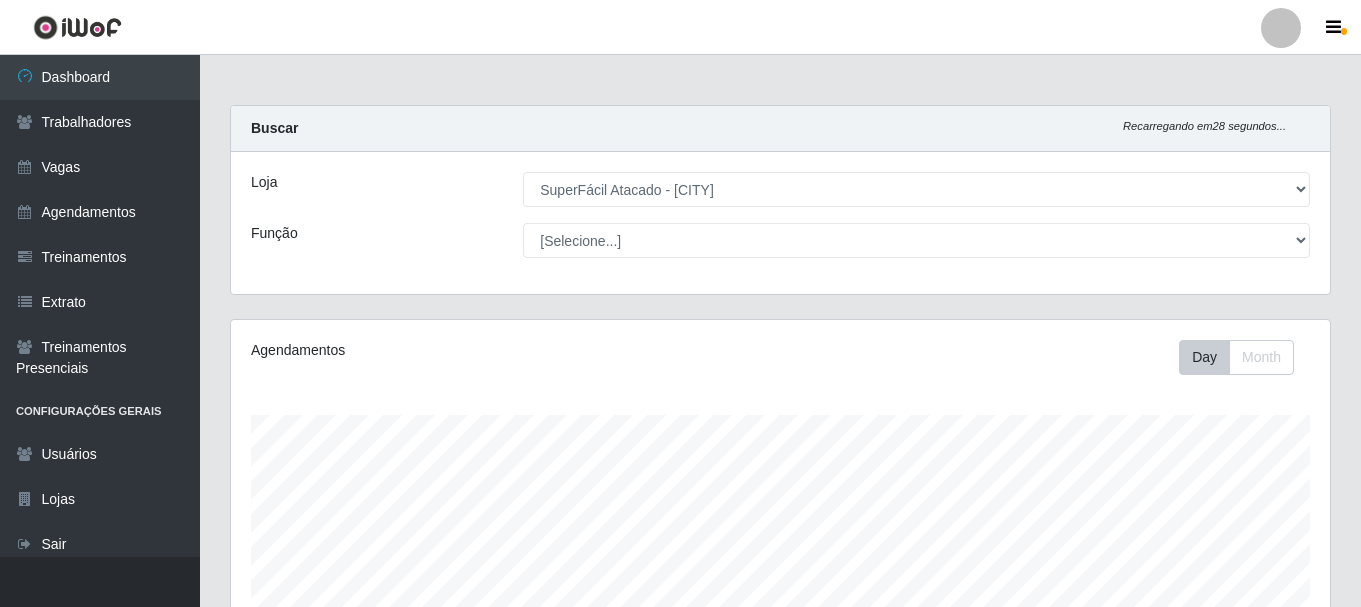 select on "399" 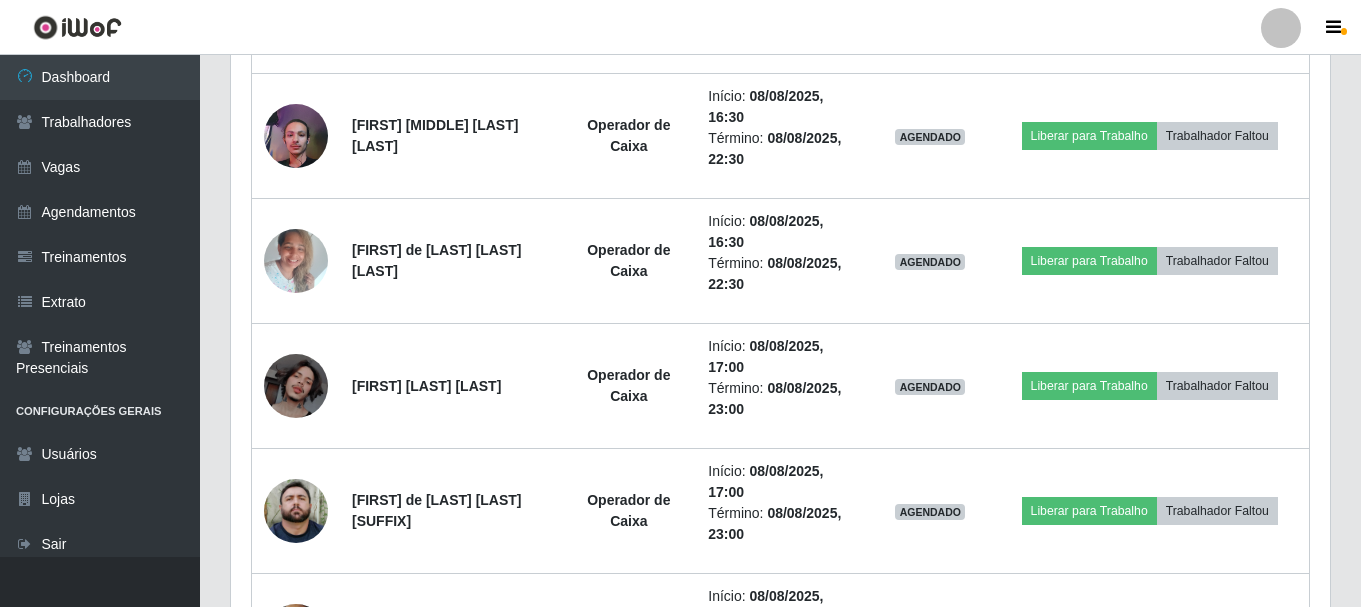 scroll, scrollTop: 10, scrollLeft: 0, axis: vertical 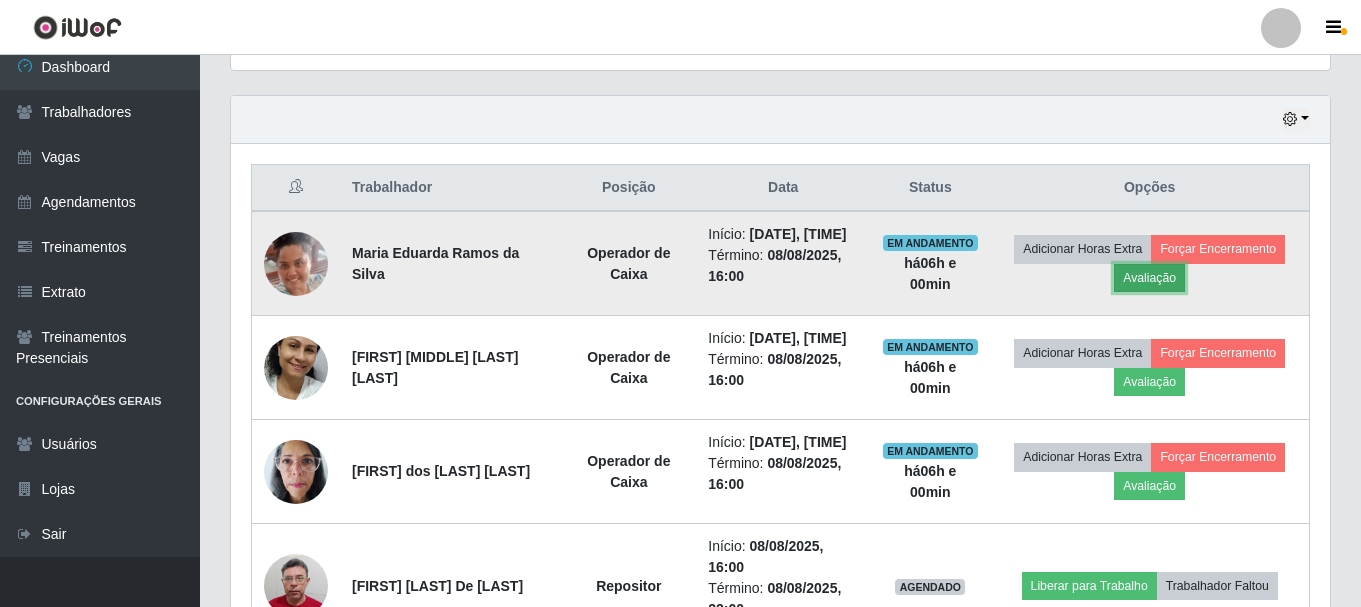 click on "Avaliação" at bounding box center (1149, 278) 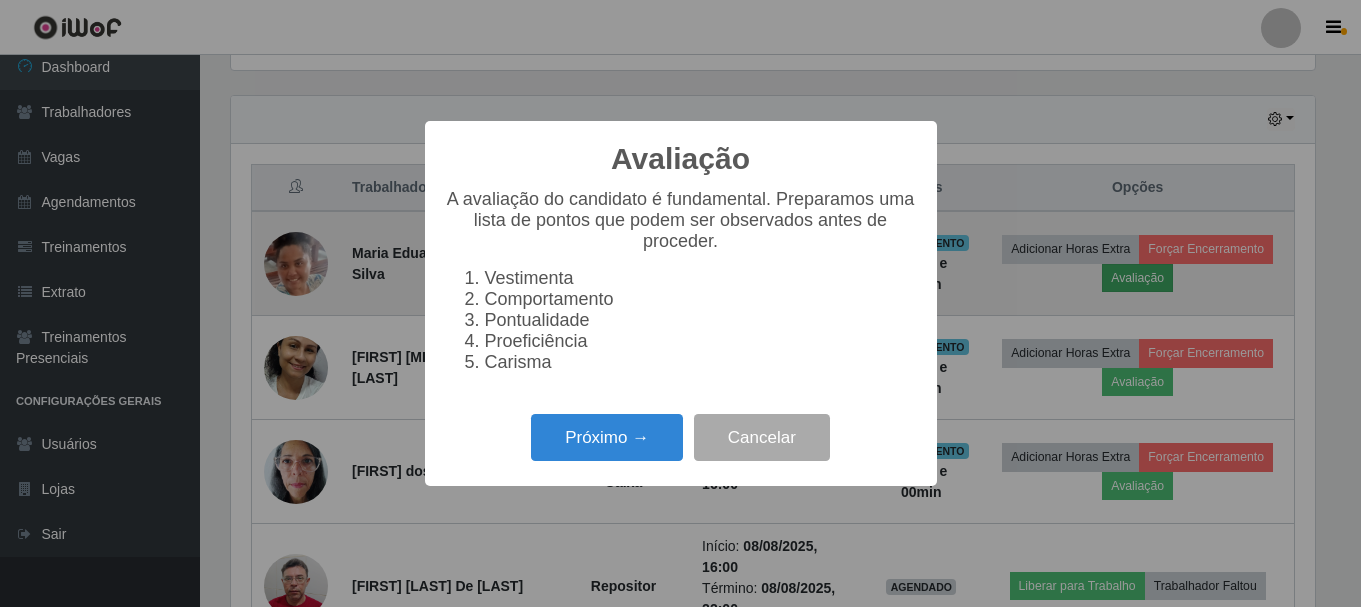 scroll, scrollTop: 999585, scrollLeft: 998911, axis: both 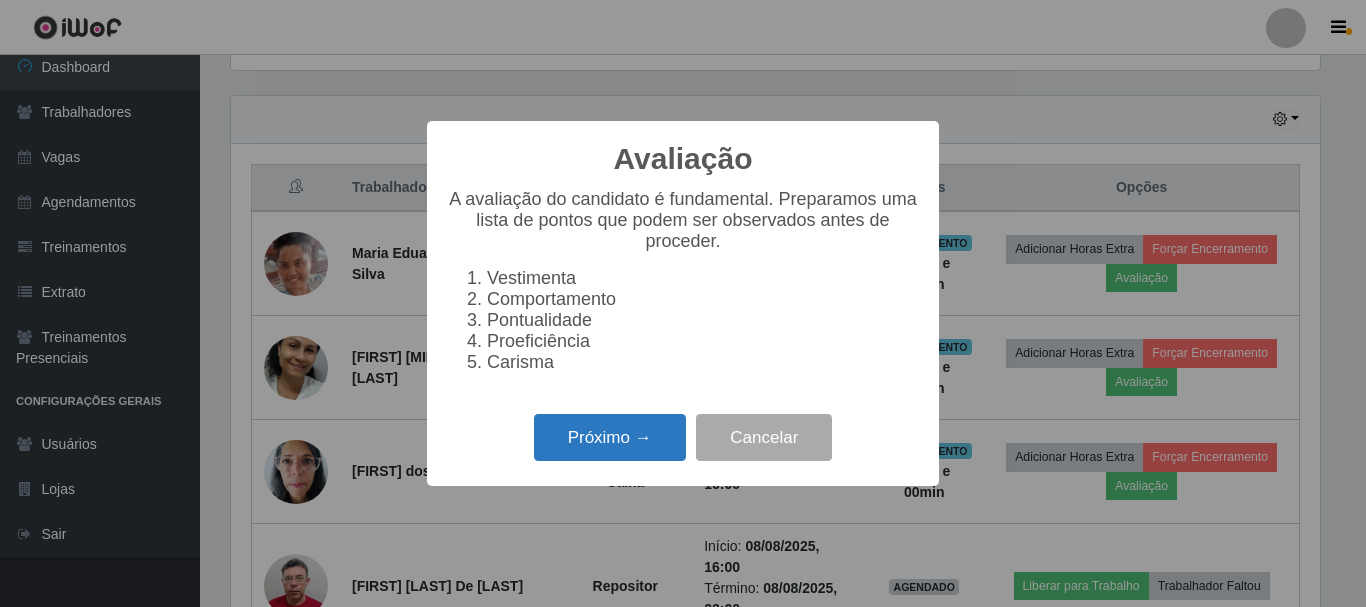 click on "Próximo →" at bounding box center [610, 437] 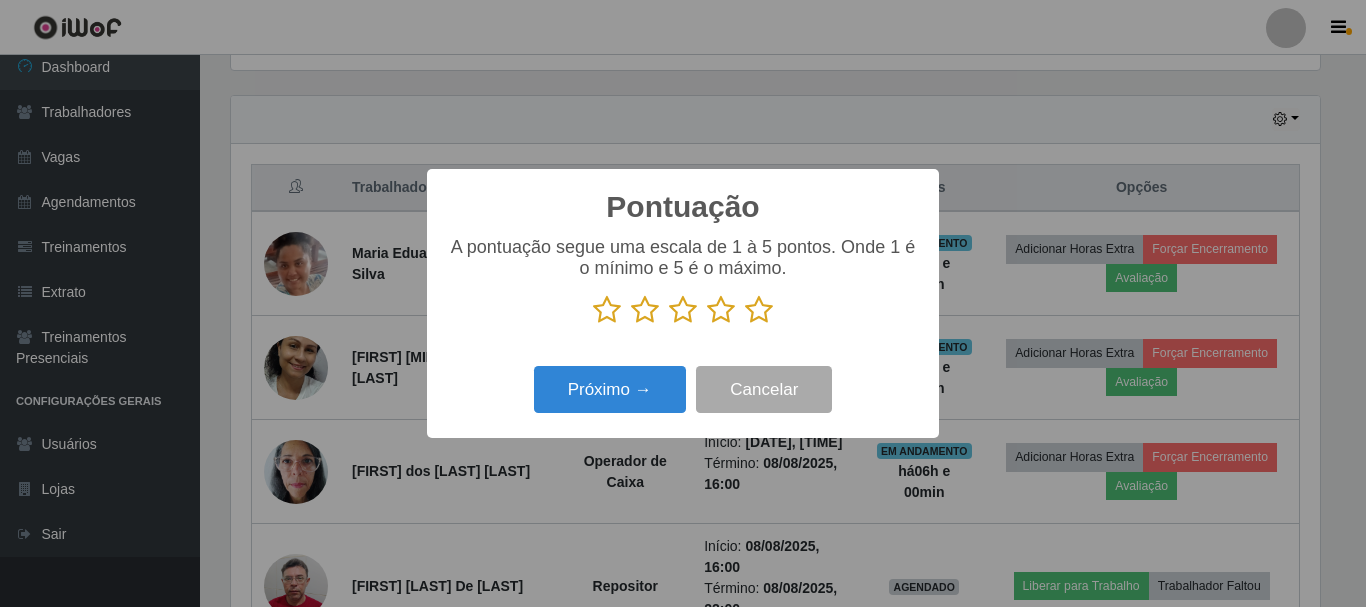 click at bounding box center [759, 310] 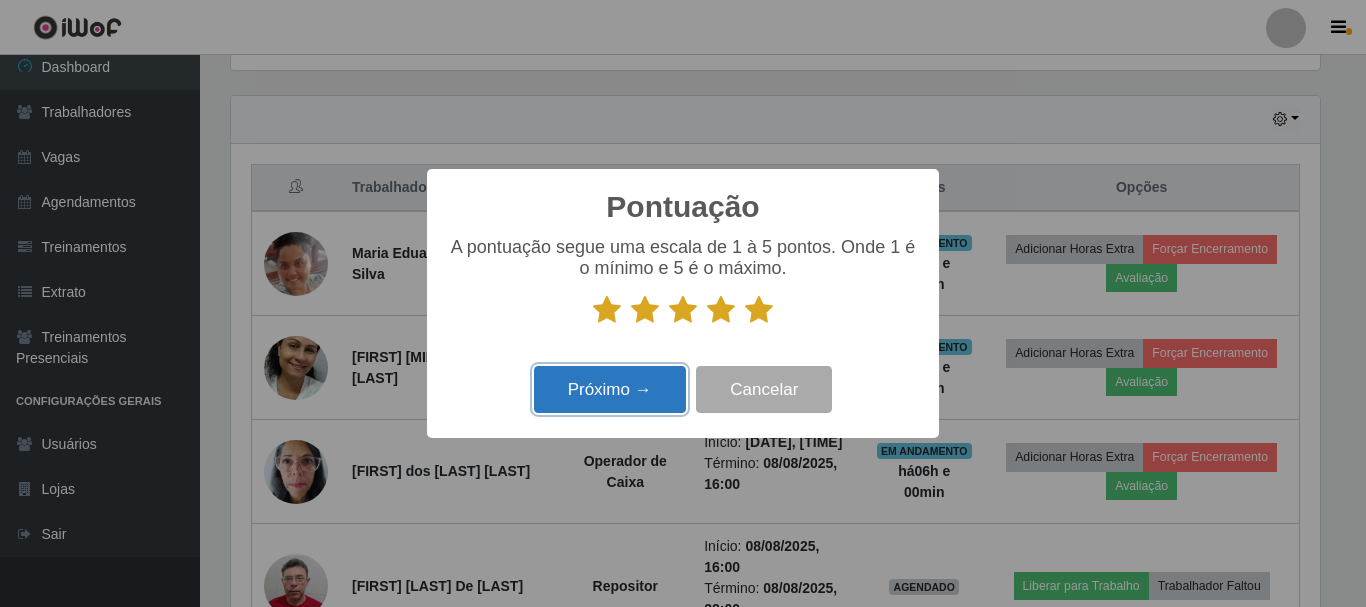 click on "Próximo →" at bounding box center (610, 389) 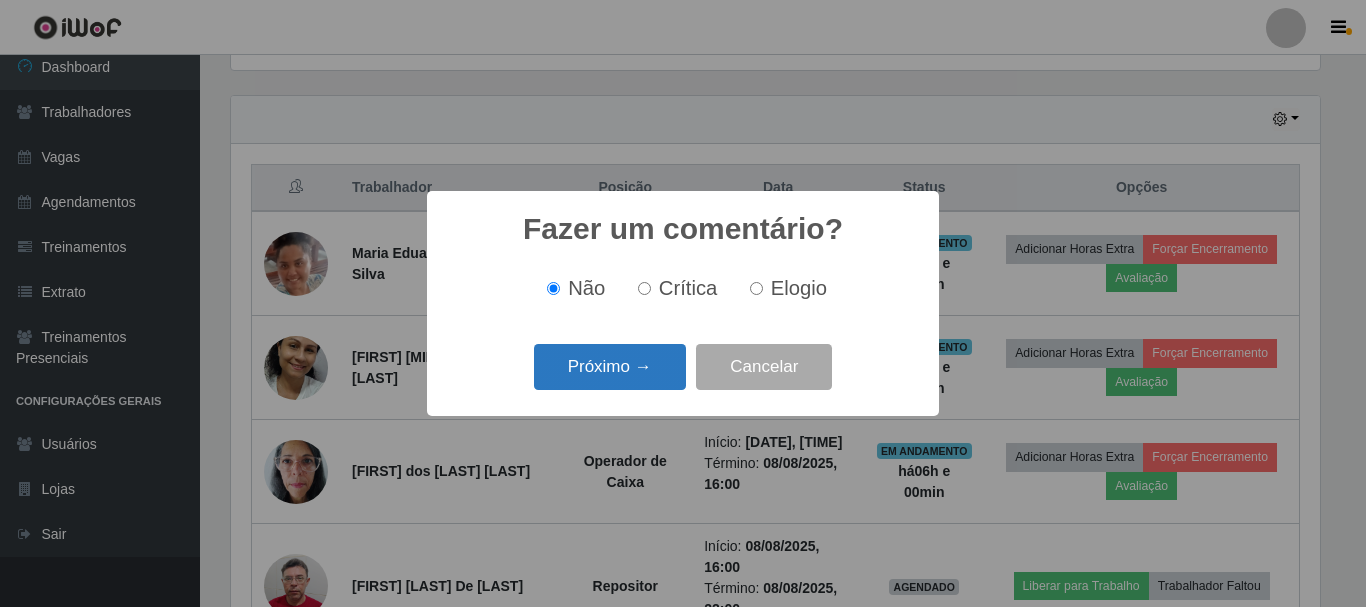 click on "Próximo →" at bounding box center (610, 367) 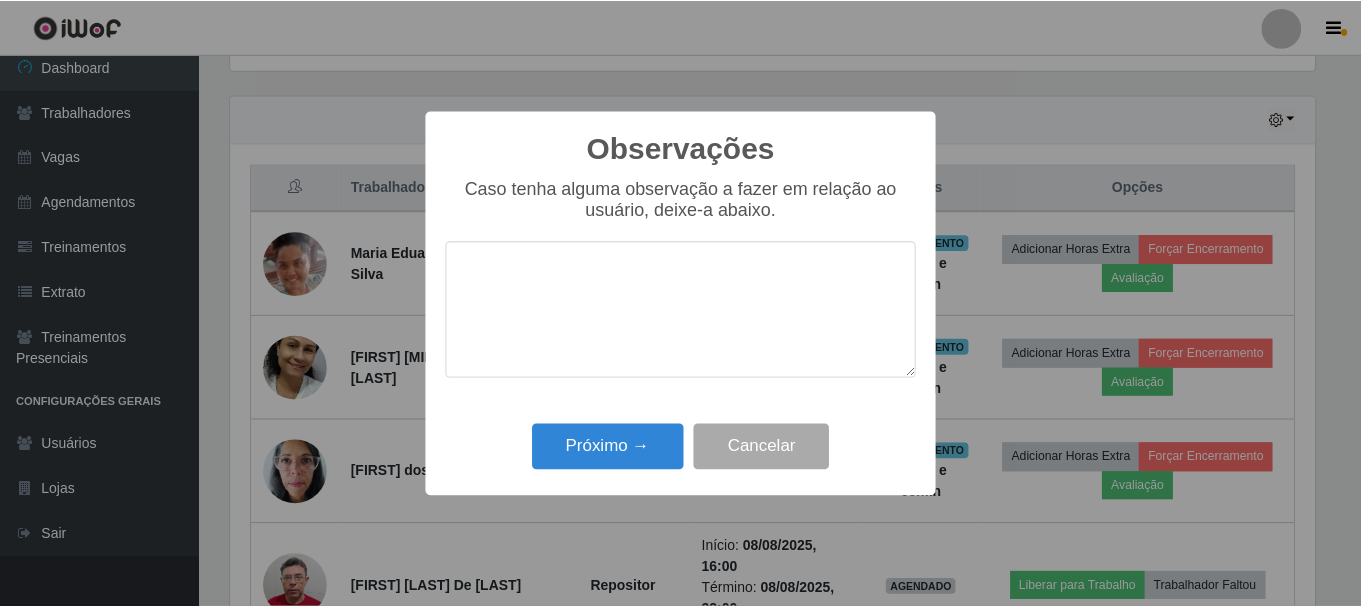 scroll, scrollTop: 999585, scrollLeft: 998911, axis: both 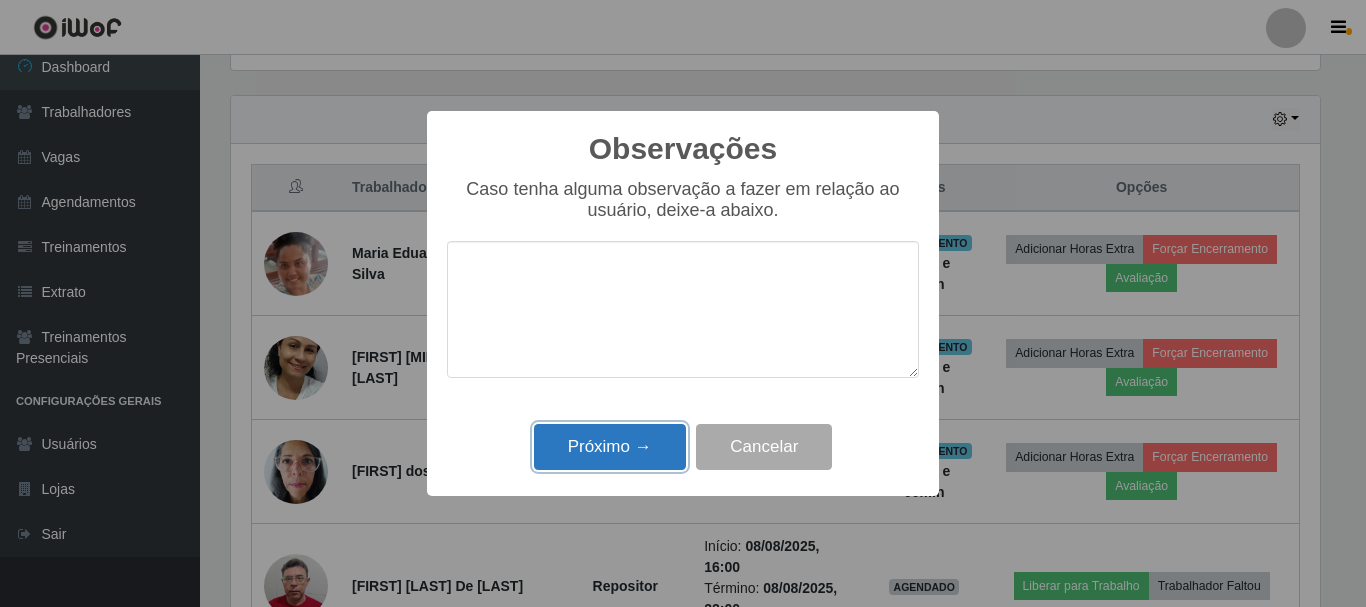 click on "Próximo →" at bounding box center (610, 447) 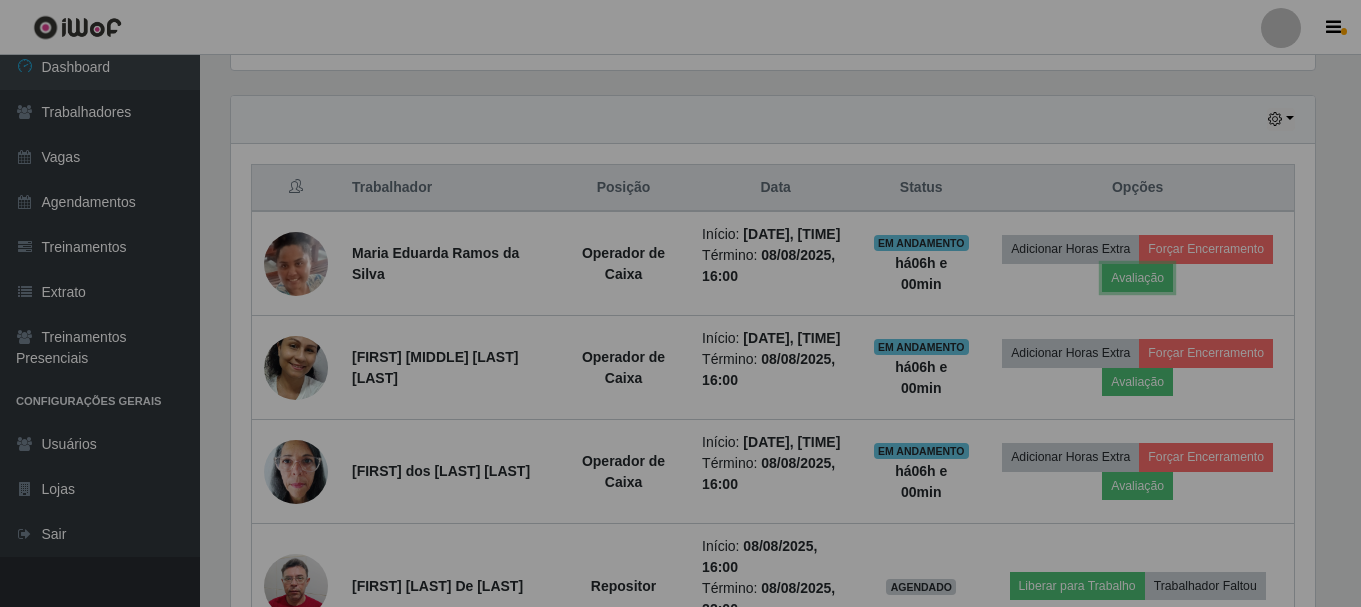 scroll, scrollTop: 999585, scrollLeft: 998901, axis: both 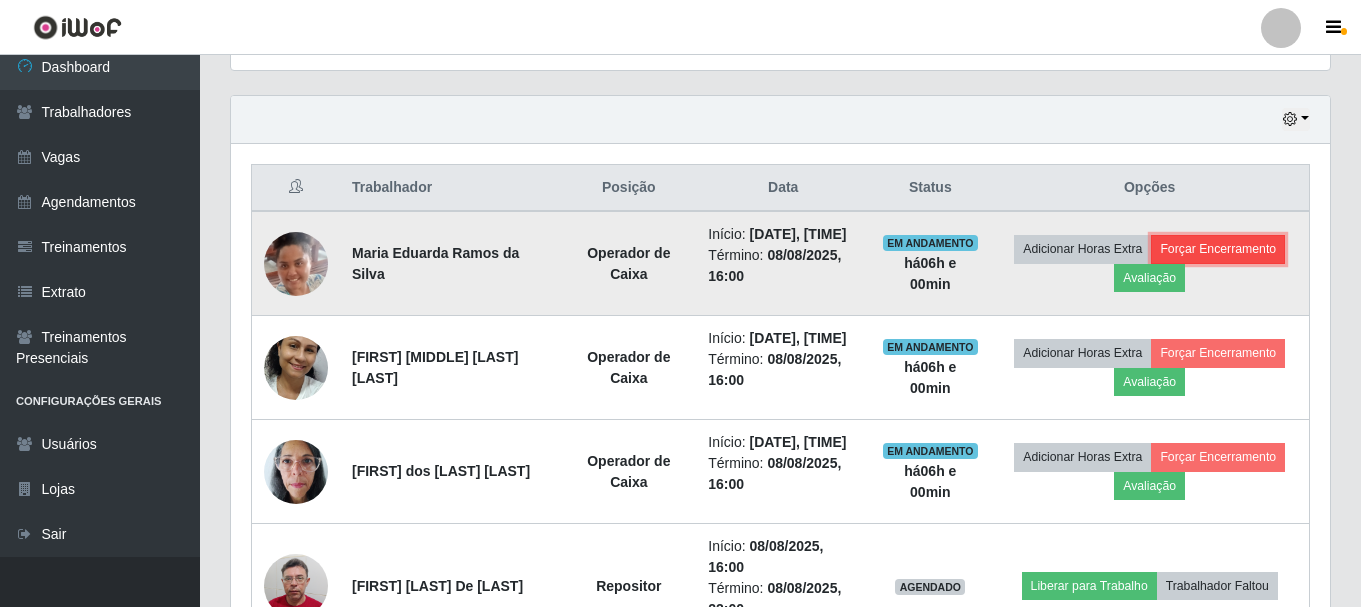 click on "Forçar Encerramento" at bounding box center [1218, 249] 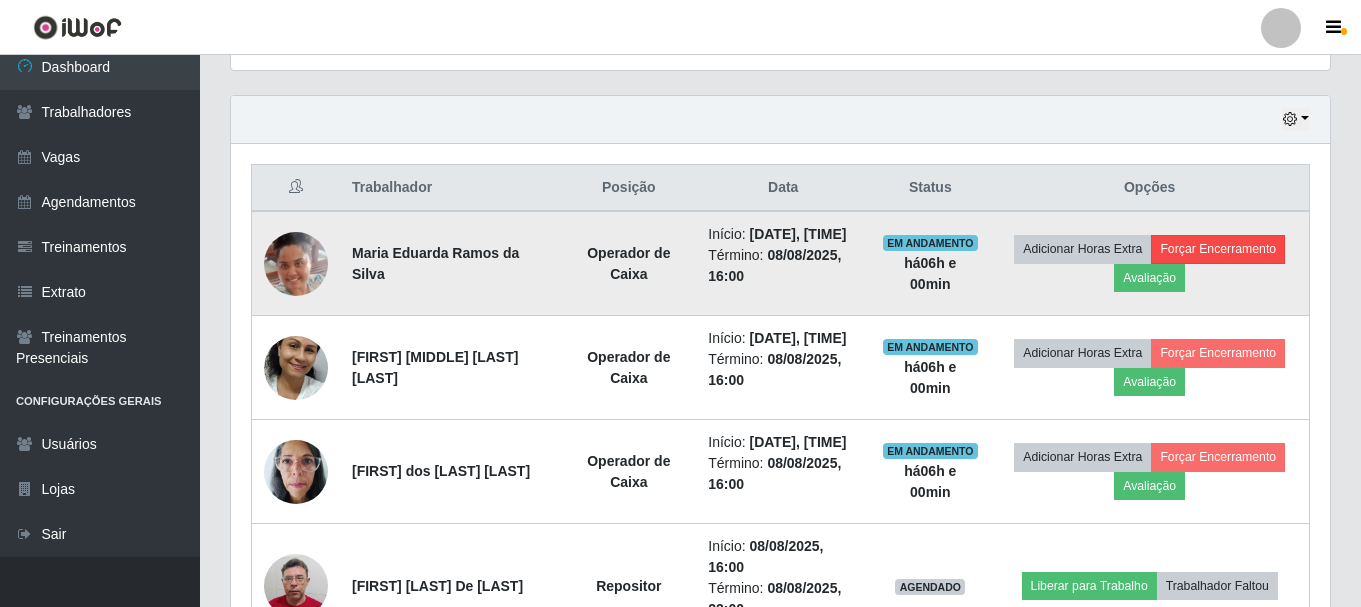 scroll, scrollTop: 999585, scrollLeft: 998911, axis: both 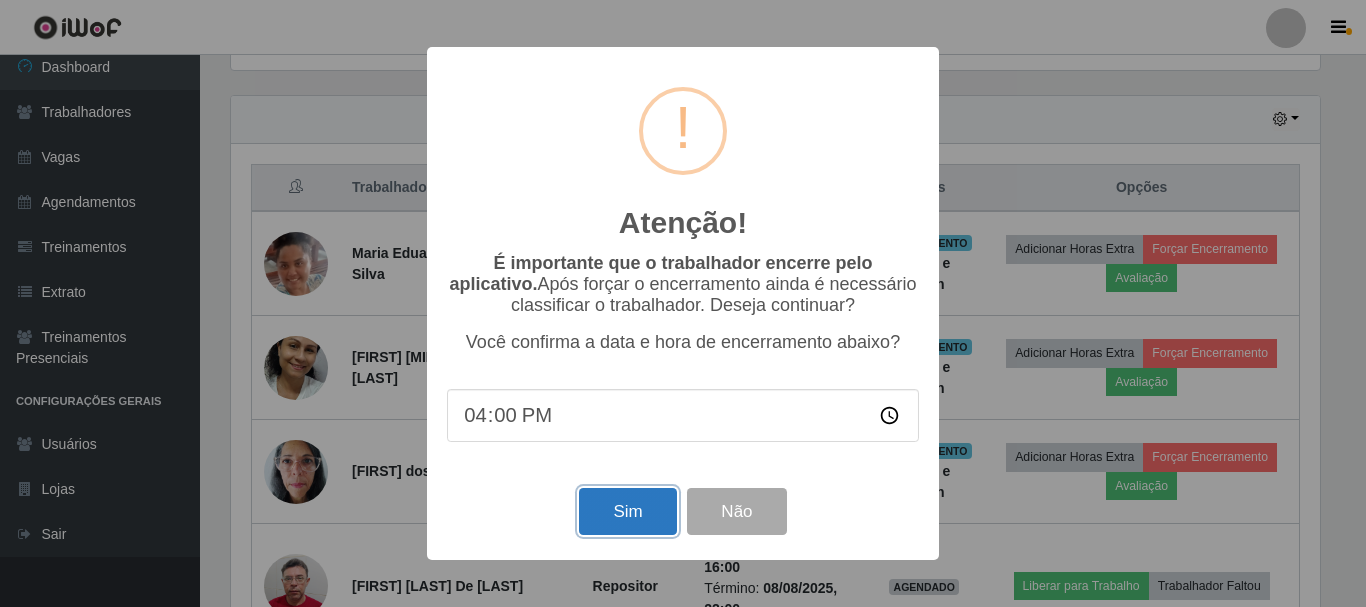 click on "Sim" at bounding box center (627, 511) 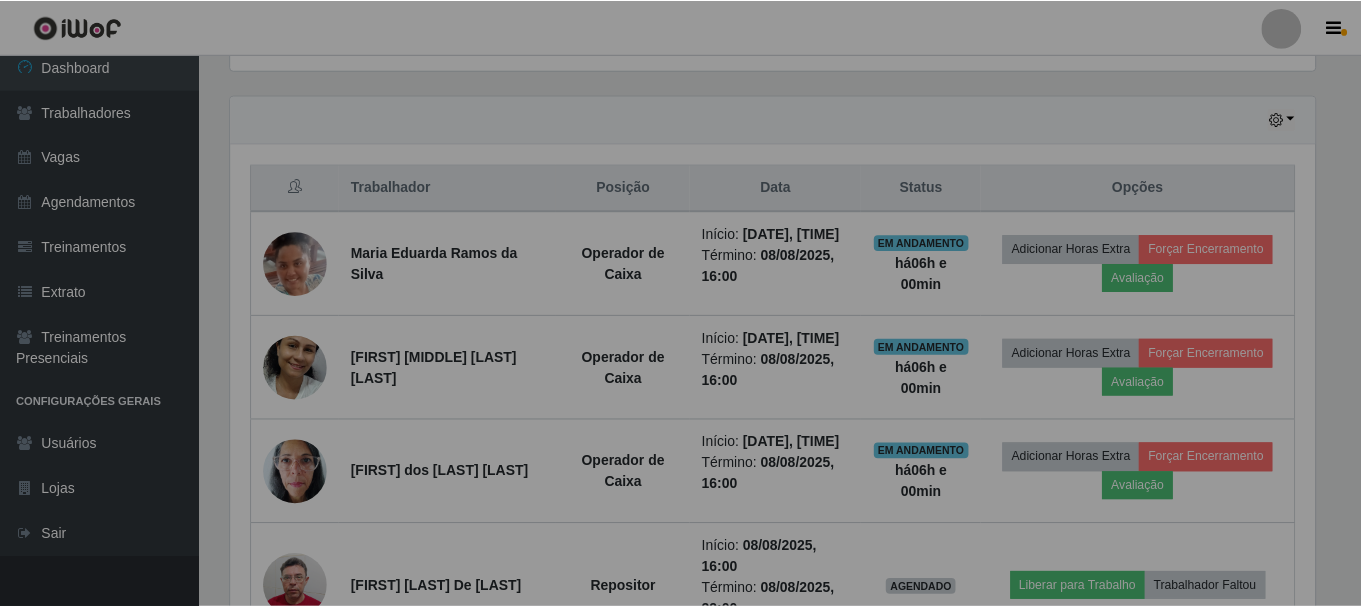 scroll, scrollTop: 999585, scrollLeft: 998901, axis: both 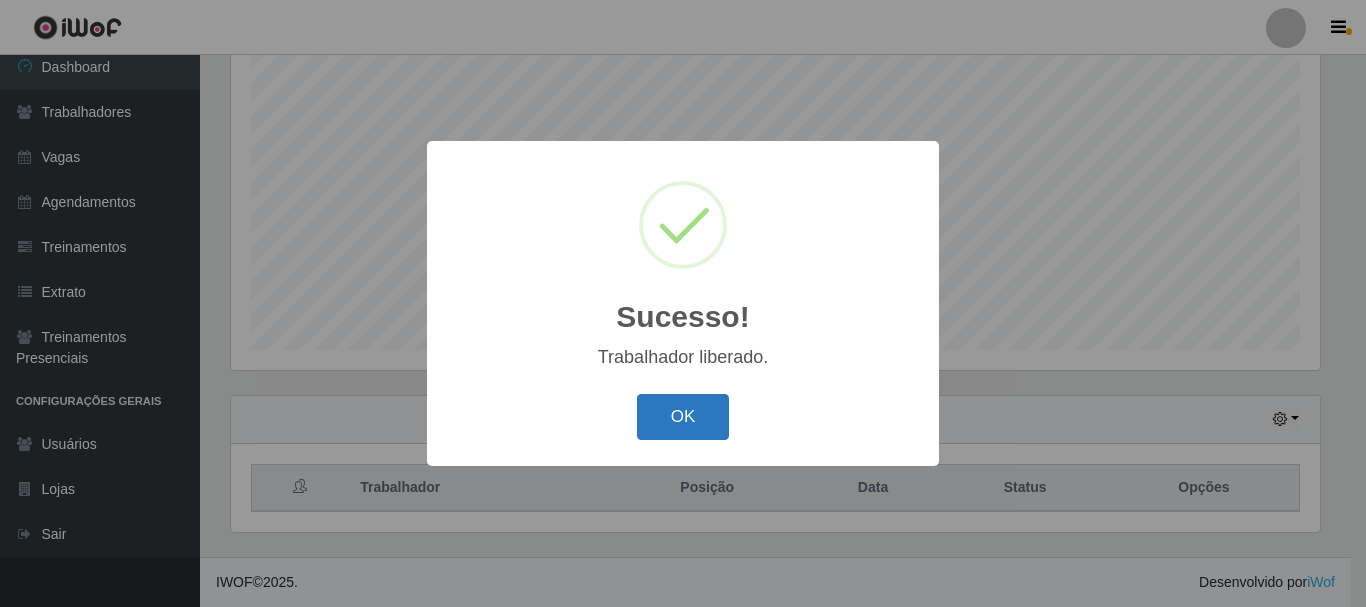 click on "OK" at bounding box center (683, 417) 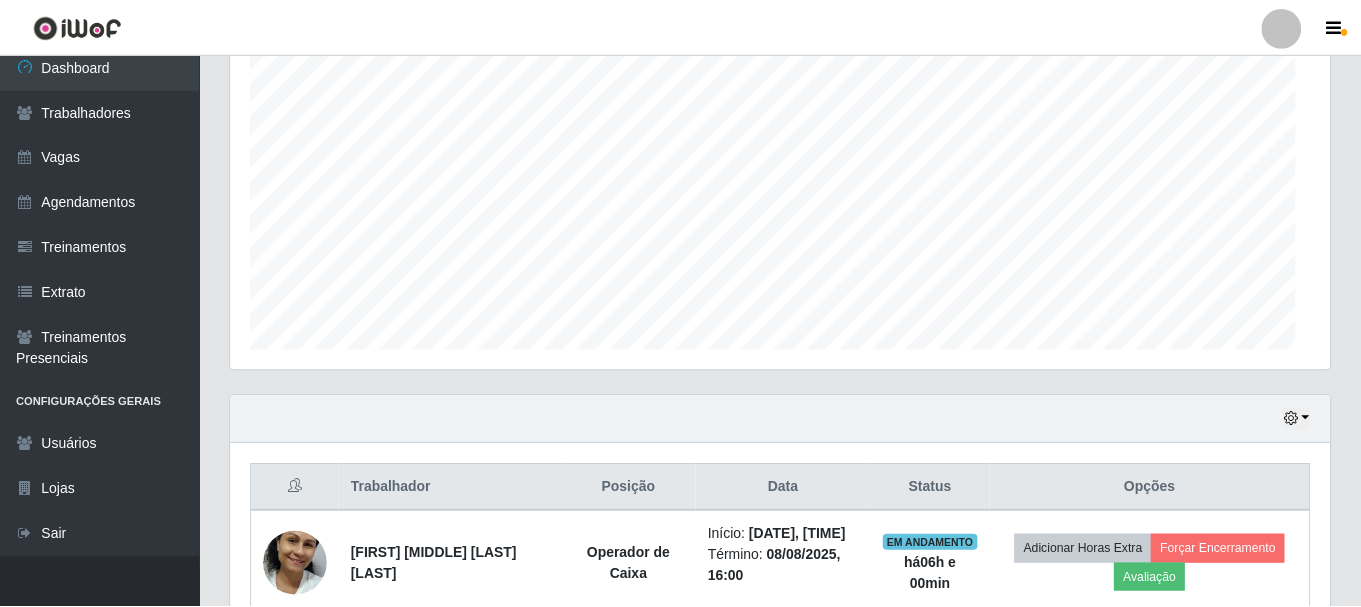 scroll, scrollTop: 999585, scrollLeft: 998901, axis: both 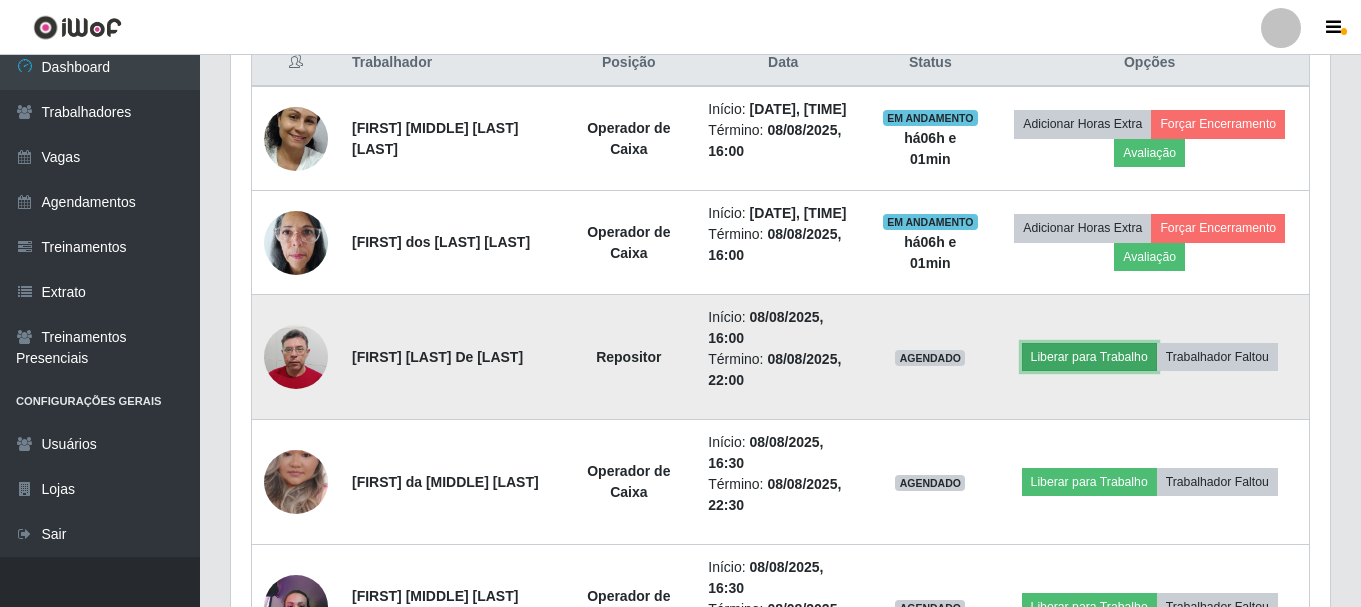 click on "Liberar para Trabalho" at bounding box center [1089, 357] 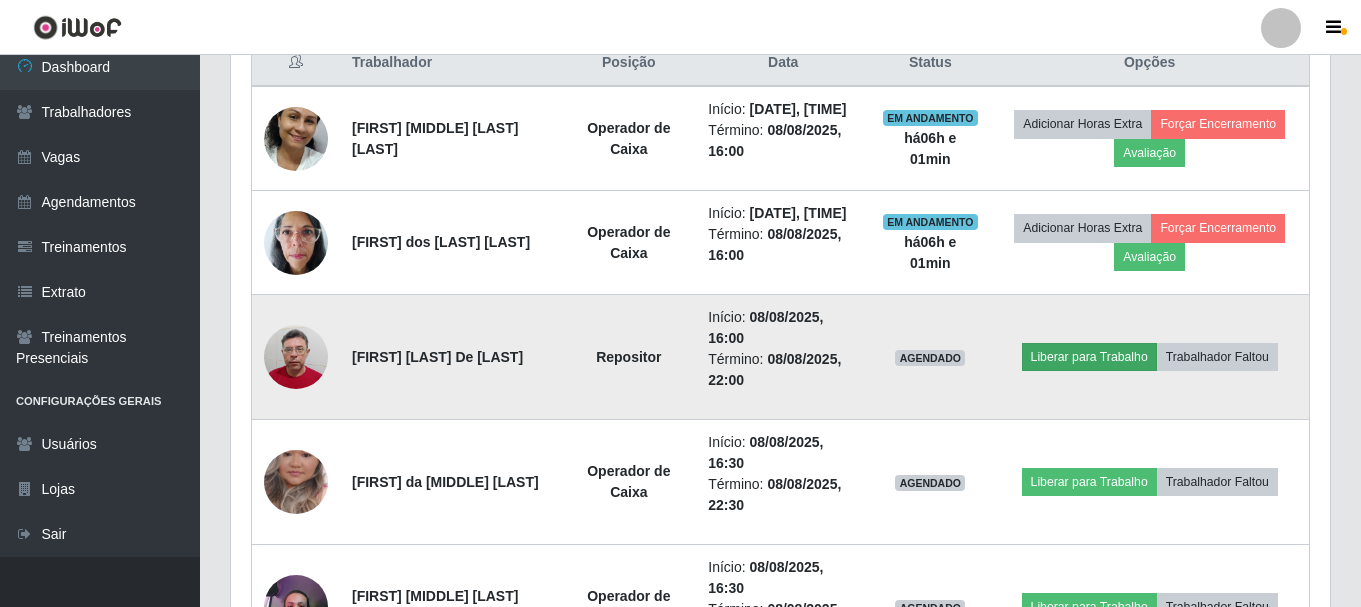 scroll, scrollTop: 999585, scrollLeft: 998911, axis: both 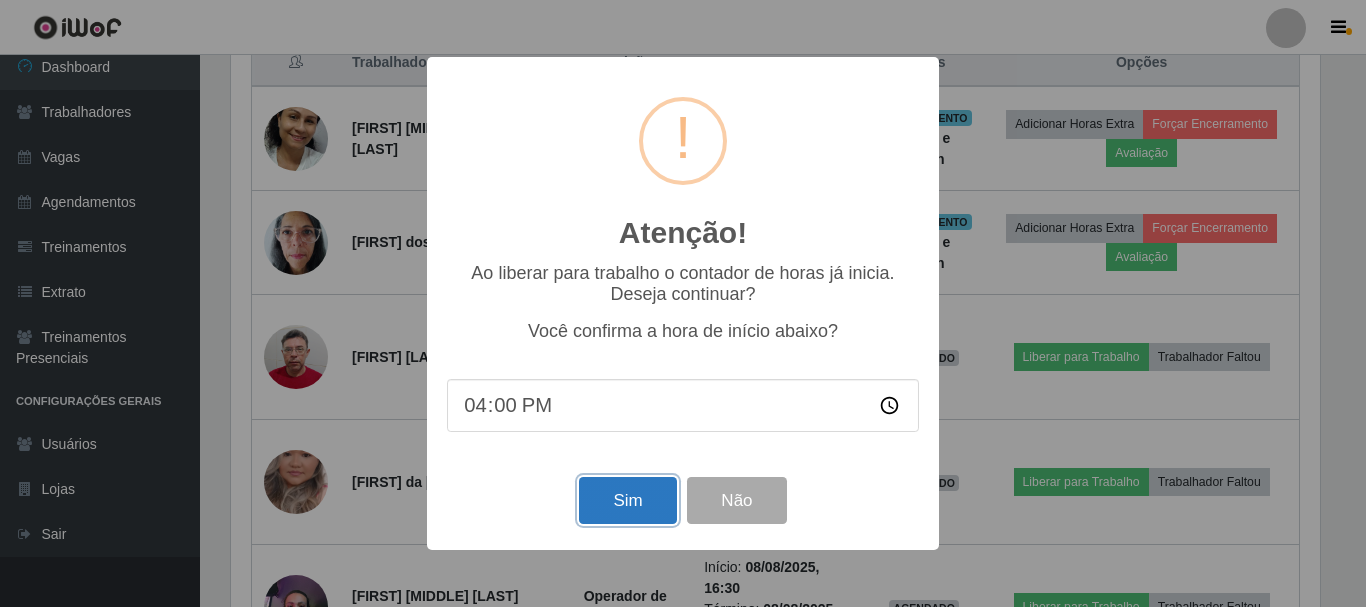 click on "Sim" at bounding box center [627, 500] 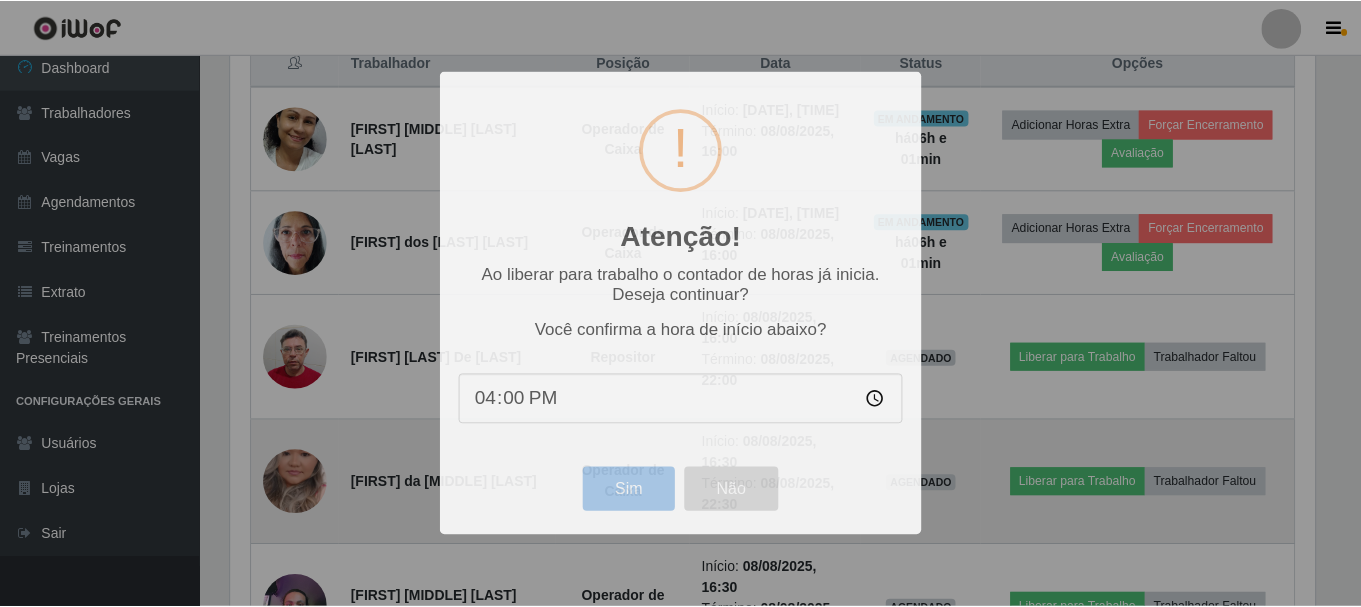 scroll, scrollTop: 999585, scrollLeft: 998901, axis: both 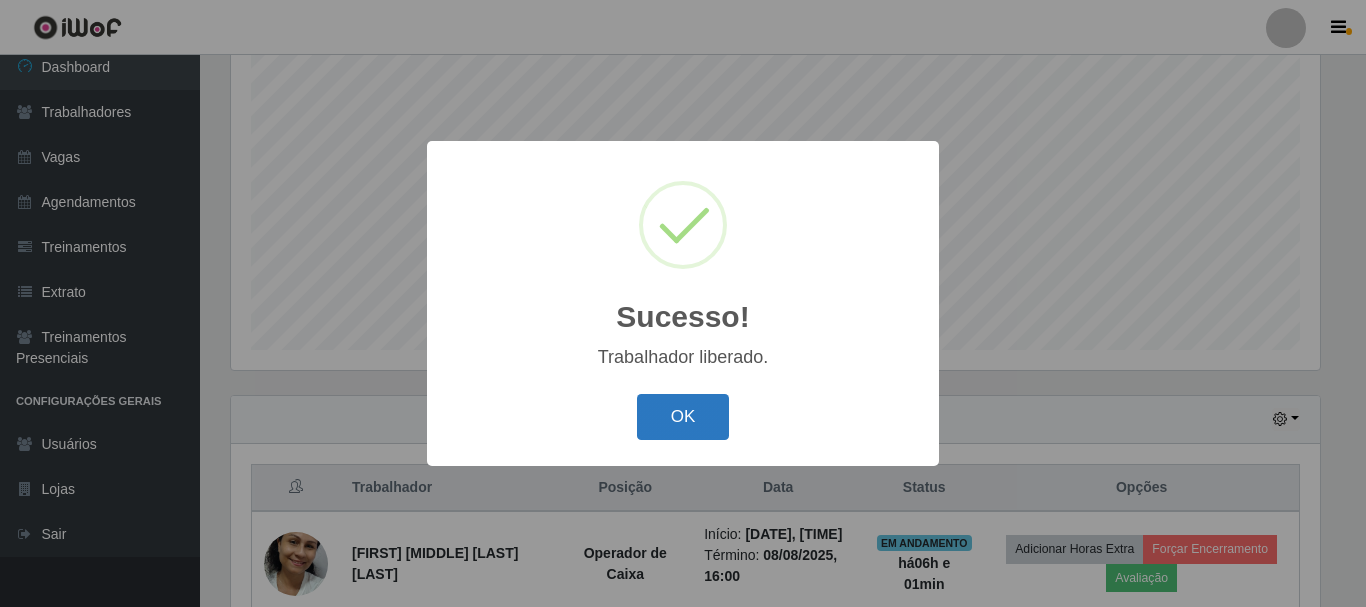click on "OK" at bounding box center [683, 417] 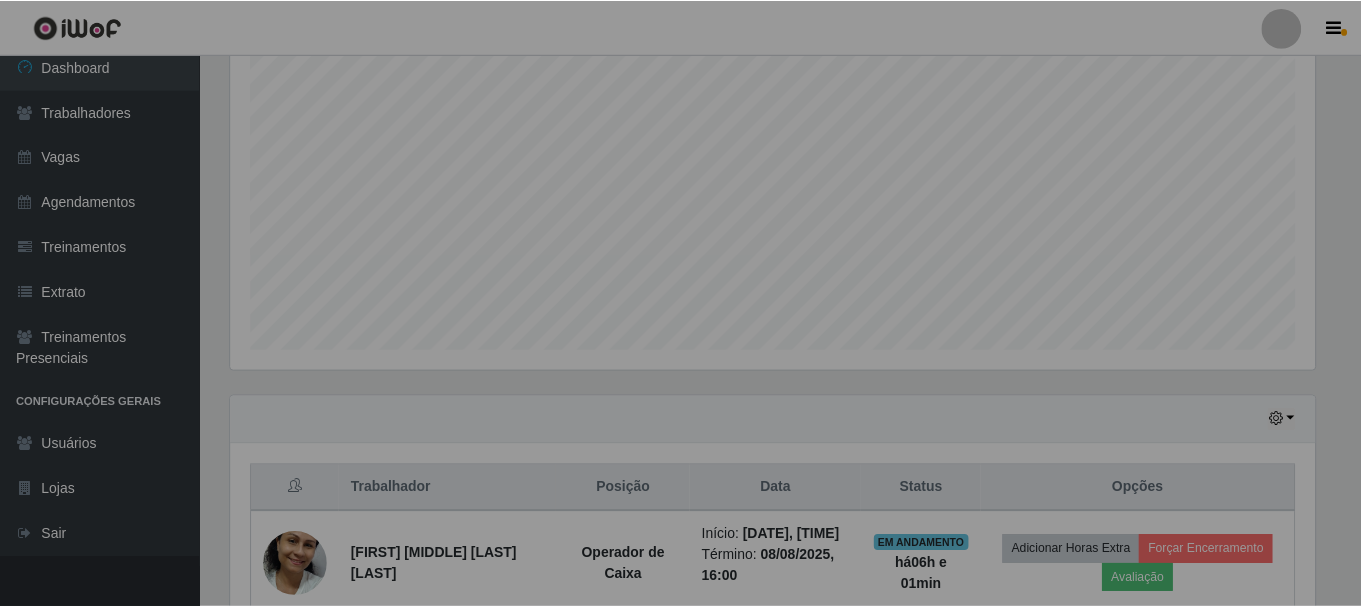 scroll, scrollTop: 999585, scrollLeft: 998901, axis: both 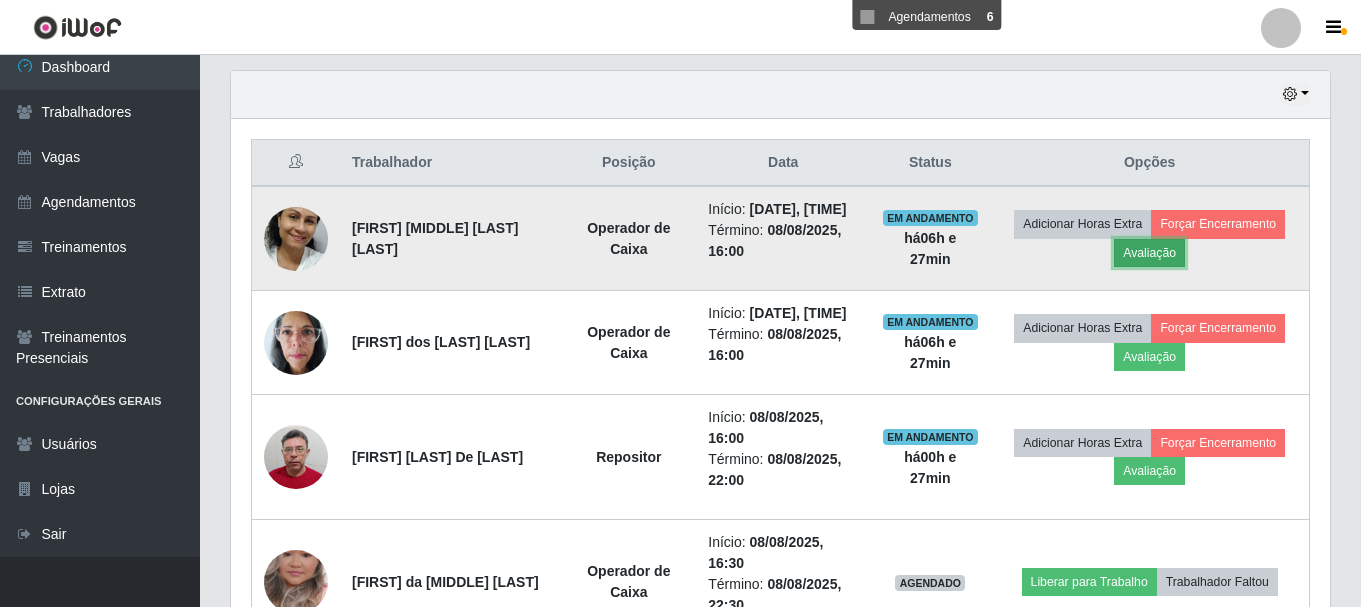 click on "Avaliação" at bounding box center [1149, 253] 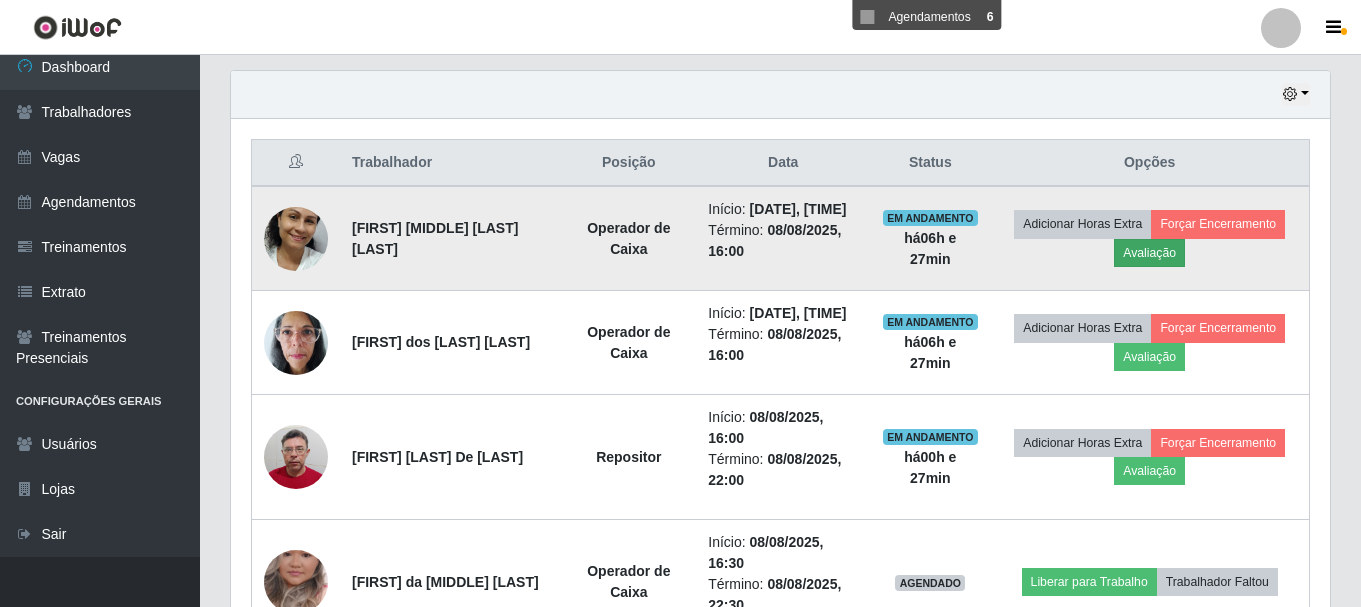 scroll, scrollTop: 999585, scrollLeft: 998911, axis: both 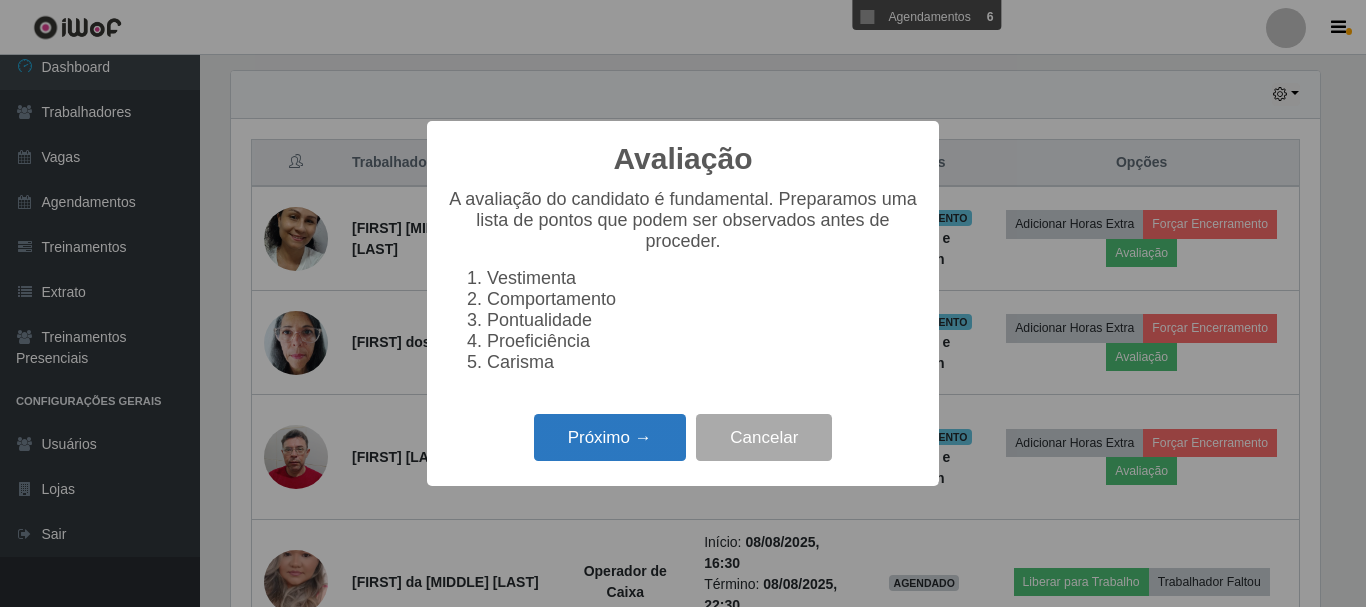 click on "Próximo →" at bounding box center [610, 437] 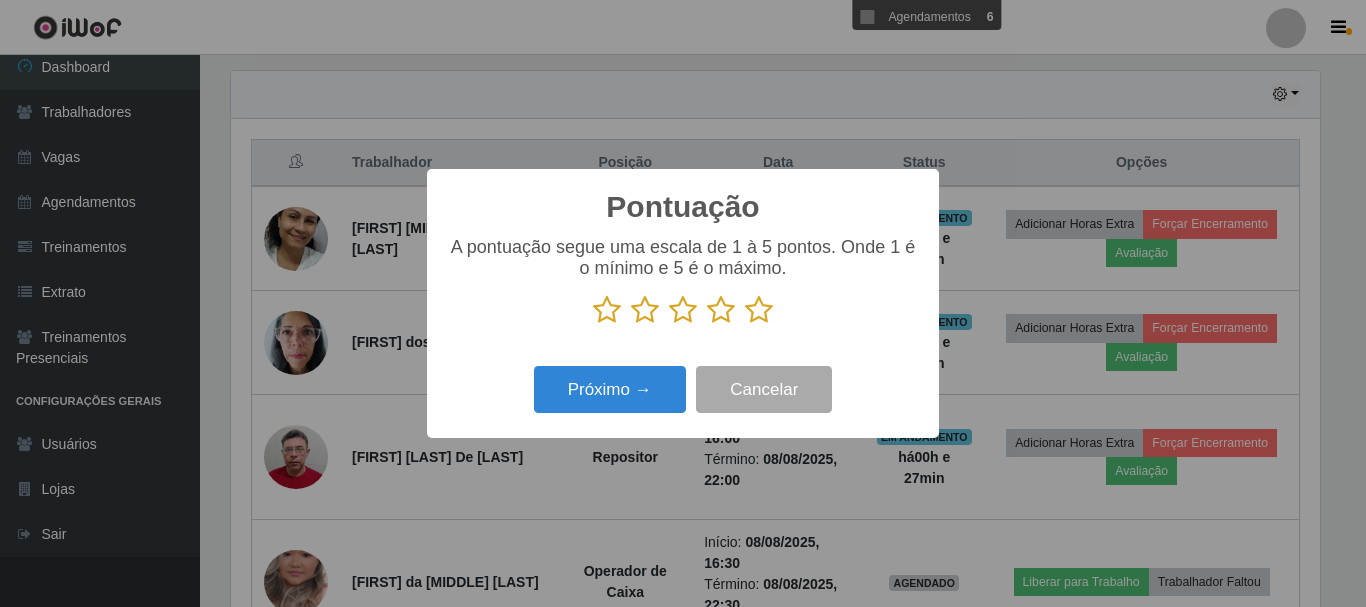 scroll, scrollTop: 999585, scrollLeft: 998911, axis: both 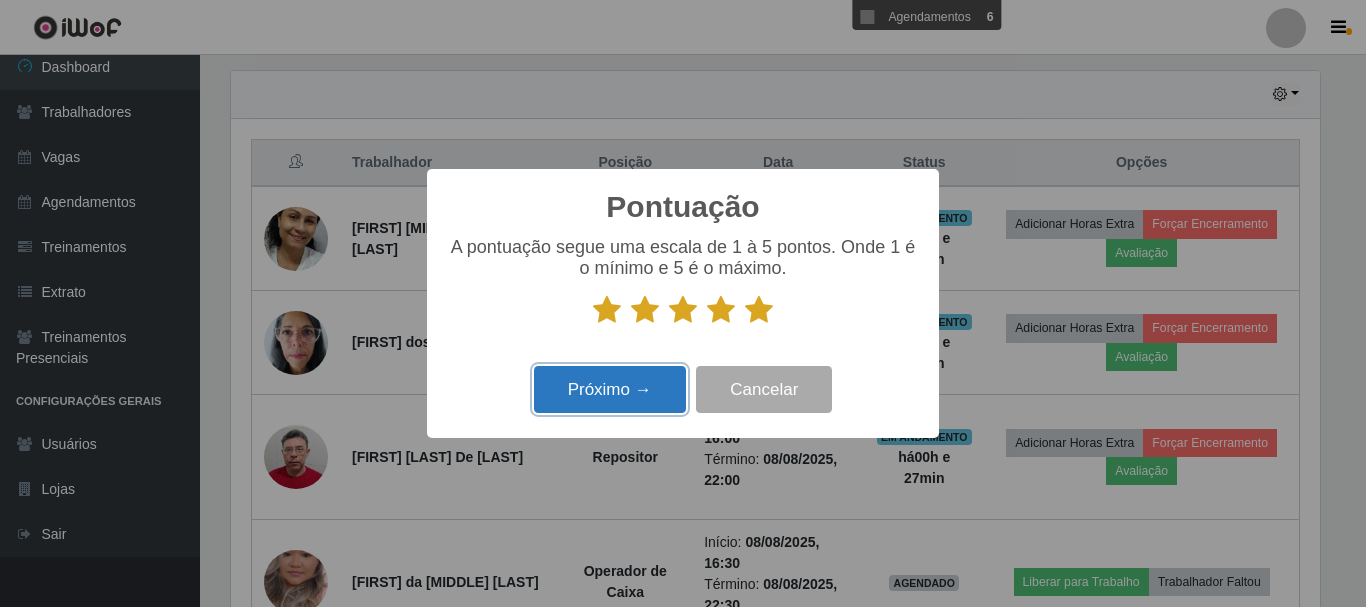 click on "Próximo →" at bounding box center (610, 389) 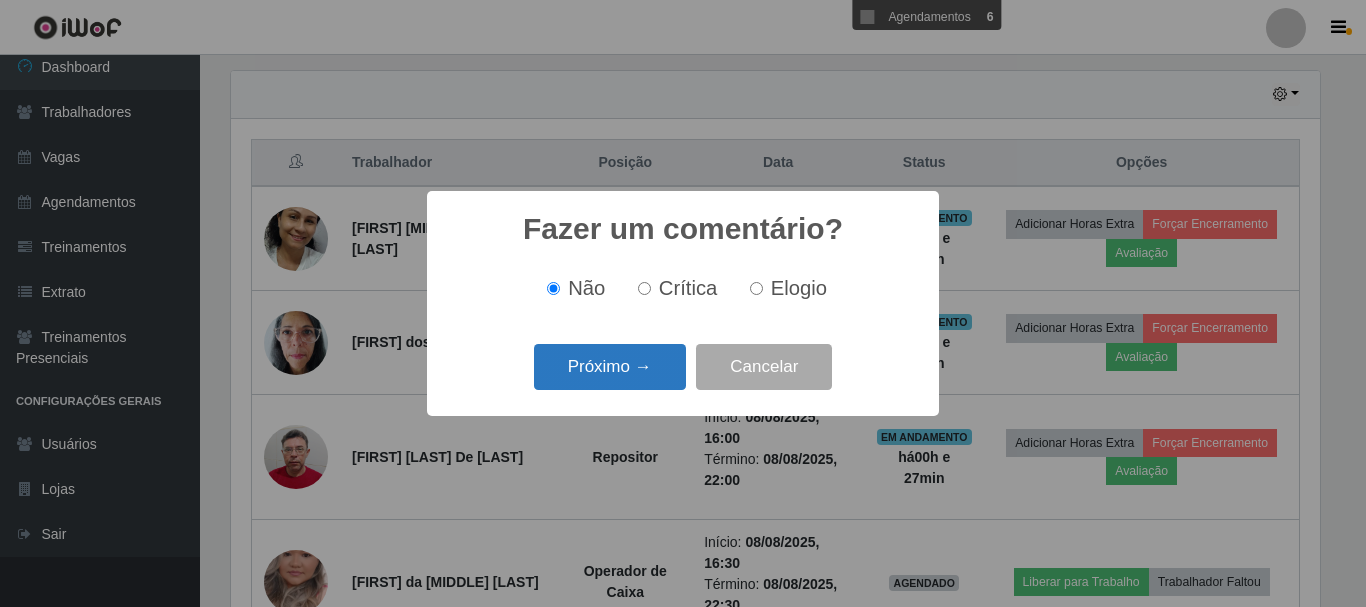 click on "Próximo →" at bounding box center [610, 367] 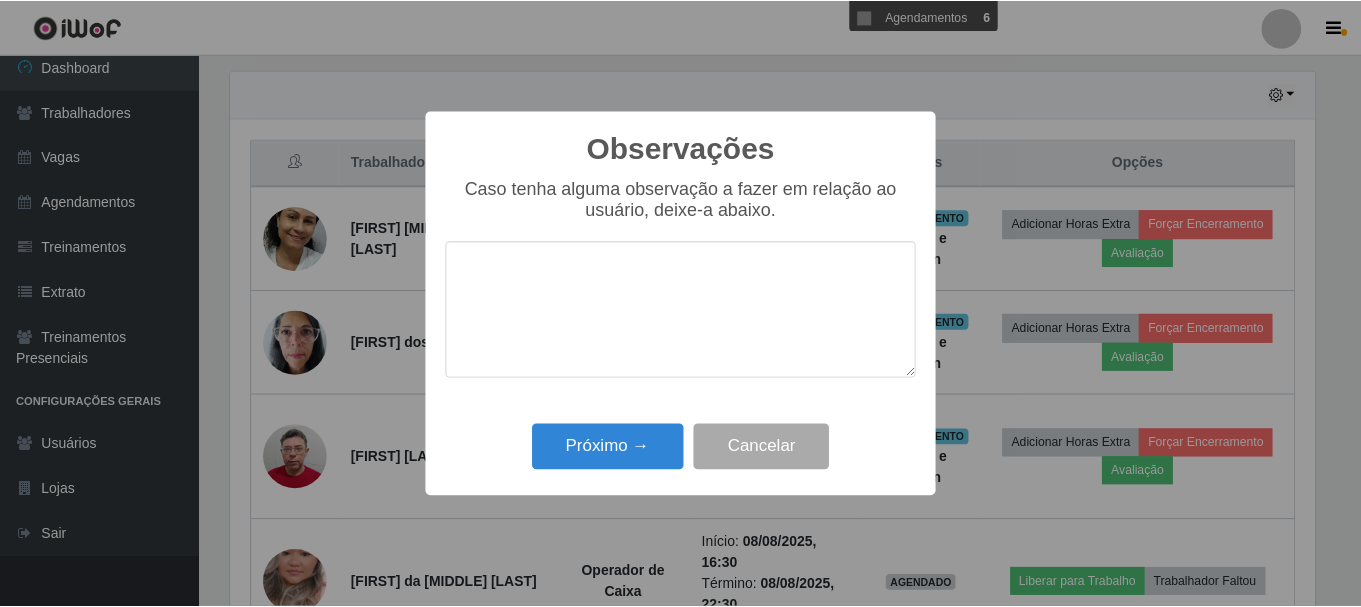 scroll, scrollTop: 999585, scrollLeft: 998911, axis: both 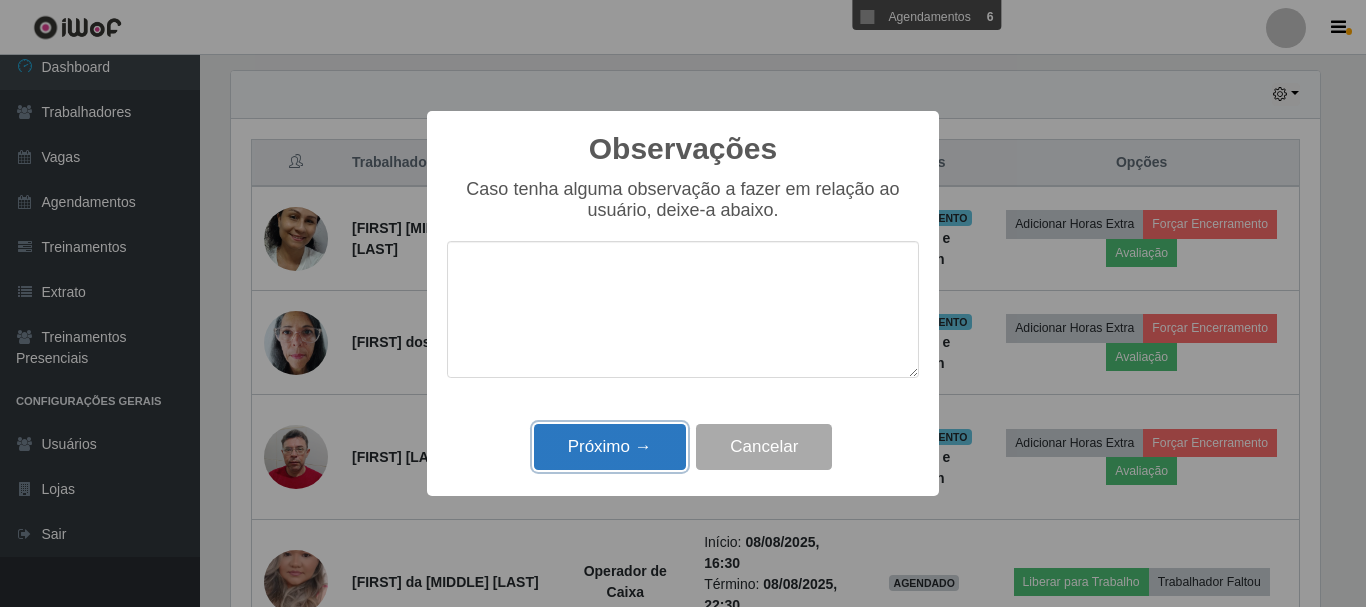 click on "Próximo →" at bounding box center (610, 447) 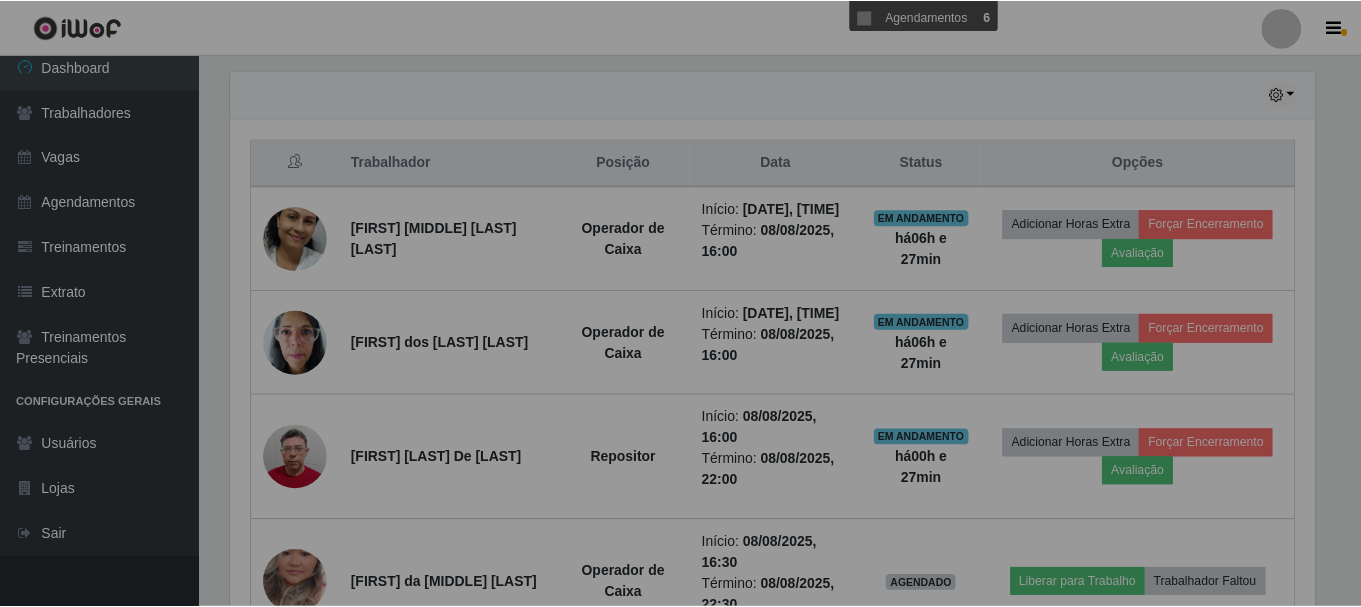 scroll, scrollTop: 999585, scrollLeft: 998901, axis: both 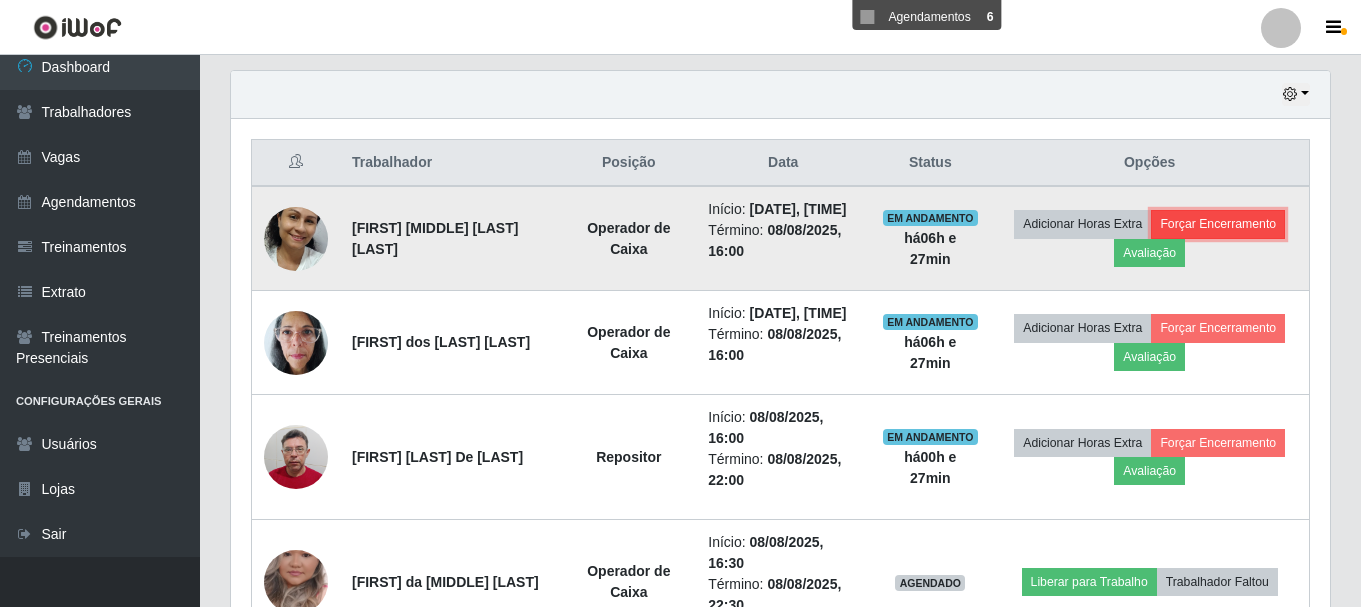 click on "Forçar Encerramento" at bounding box center [1218, 224] 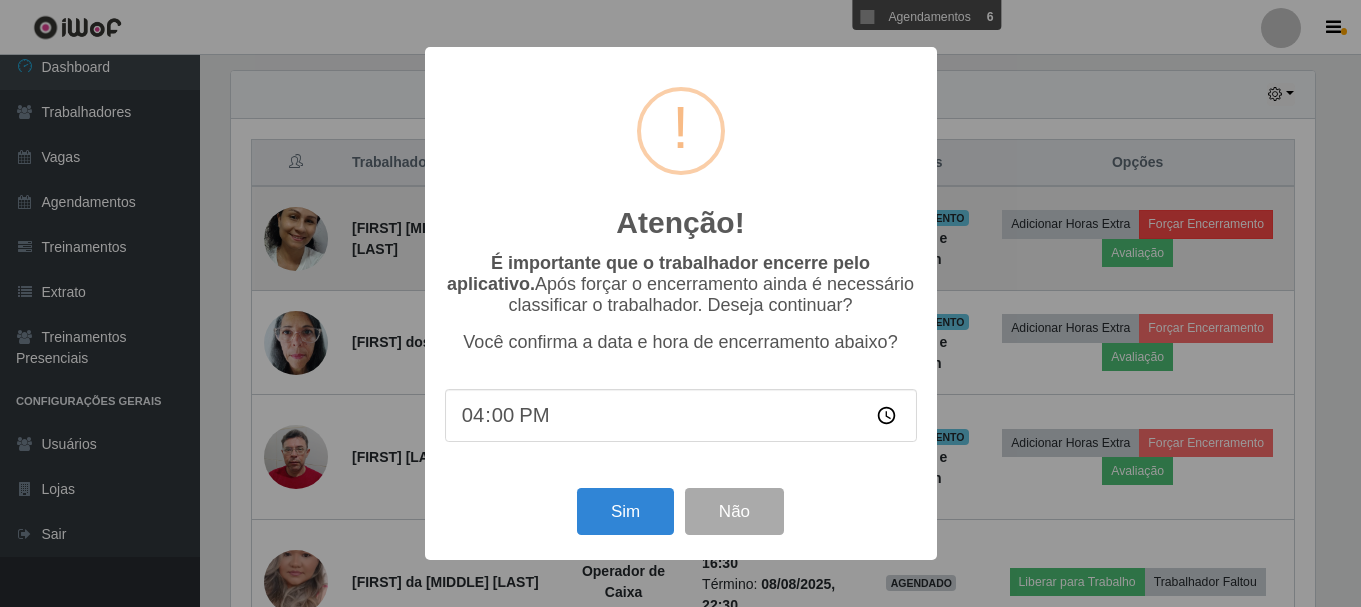 scroll, scrollTop: 999585, scrollLeft: 998911, axis: both 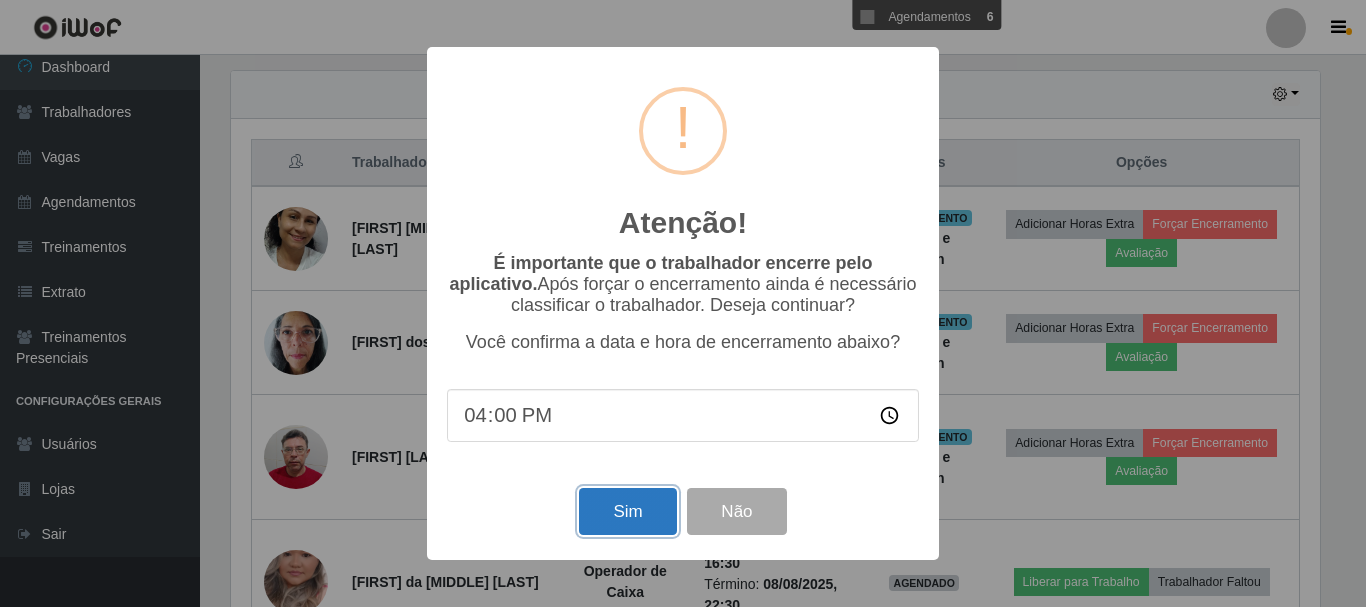 click on "Sim" at bounding box center (627, 511) 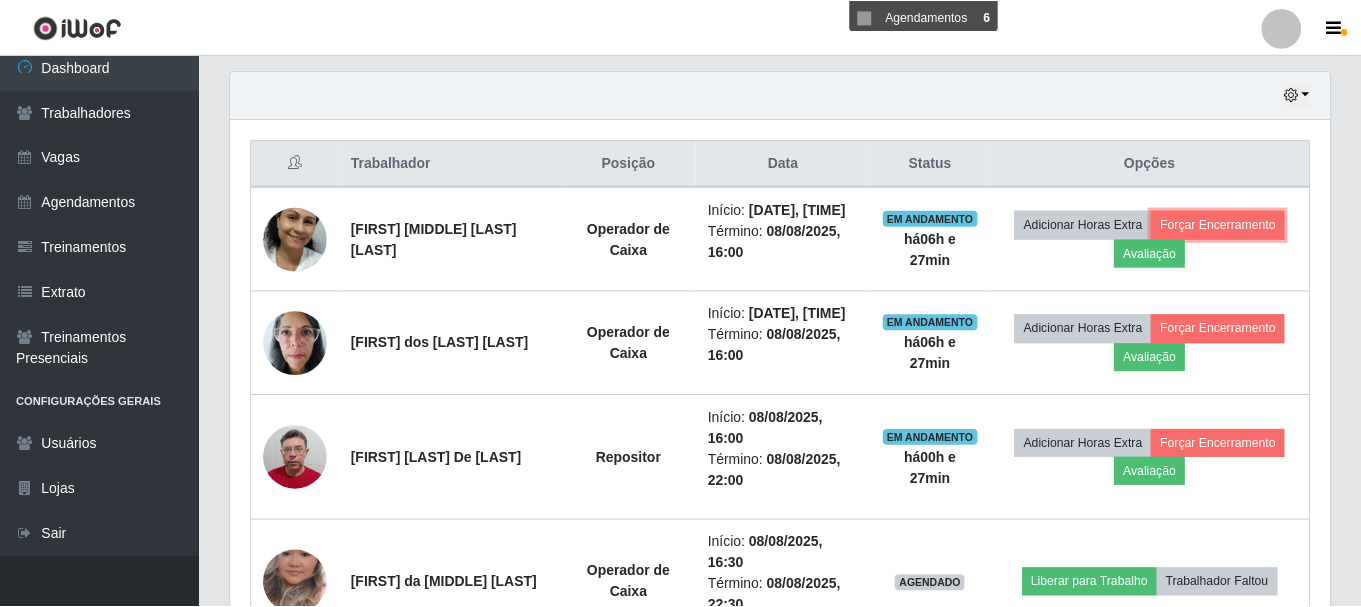 scroll, scrollTop: 999585, scrollLeft: 998901, axis: both 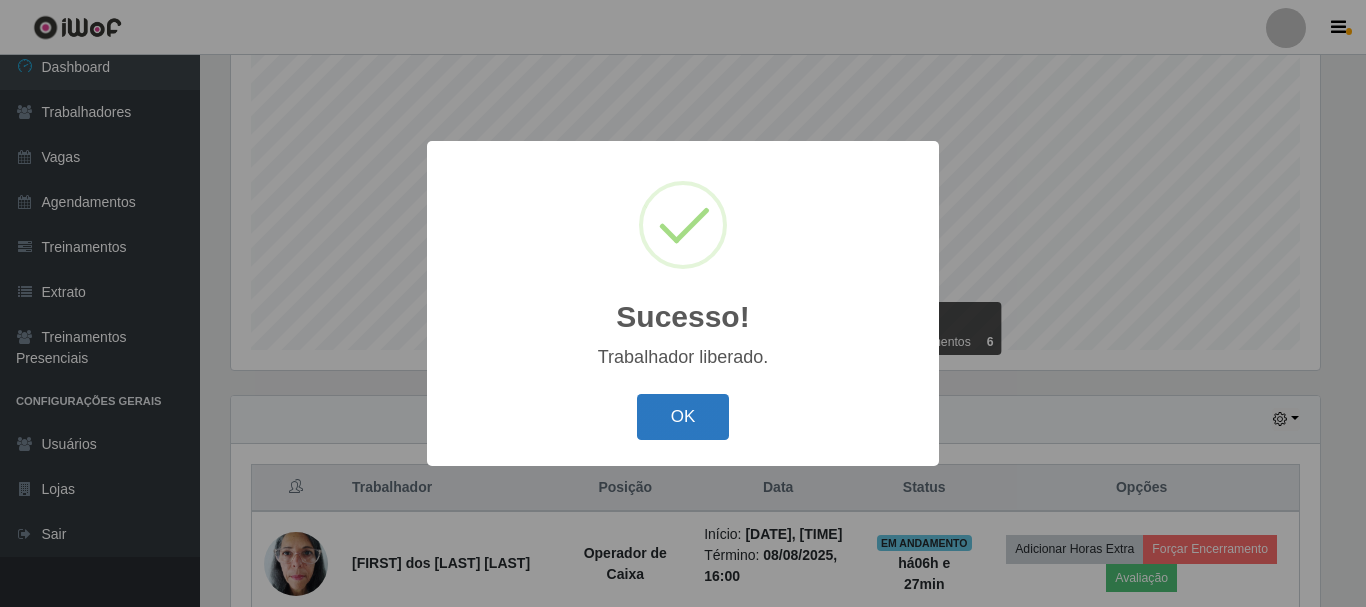 click on "OK" at bounding box center [683, 417] 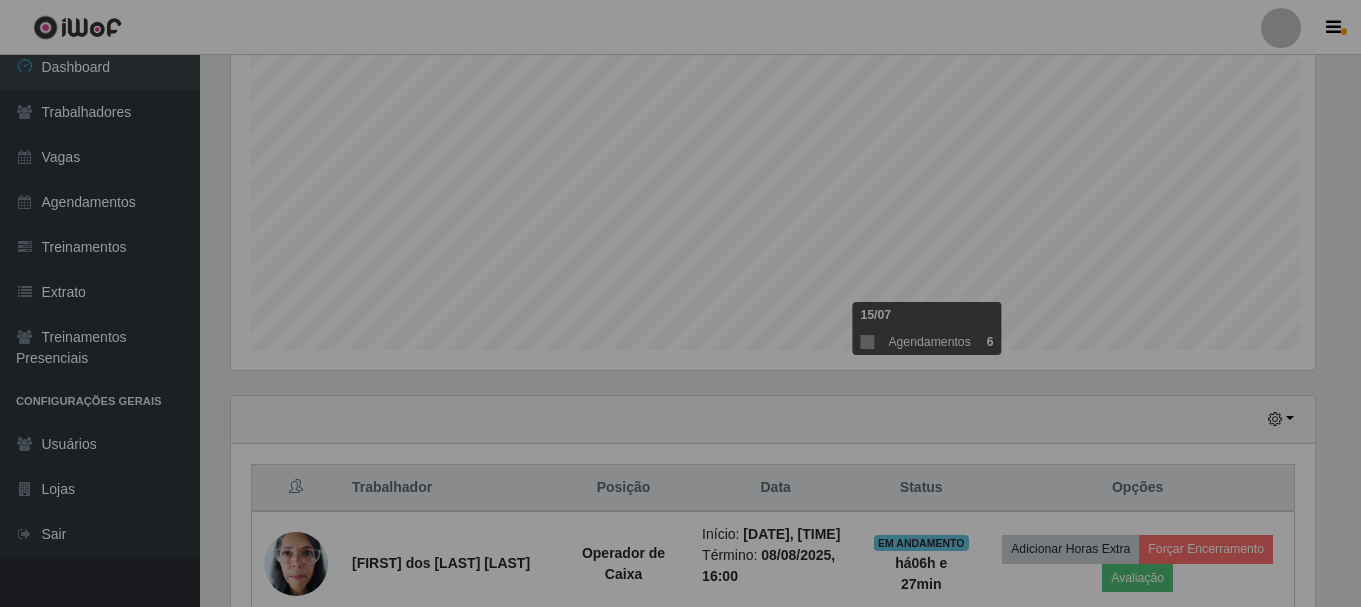 scroll, scrollTop: 999585, scrollLeft: 998901, axis: both 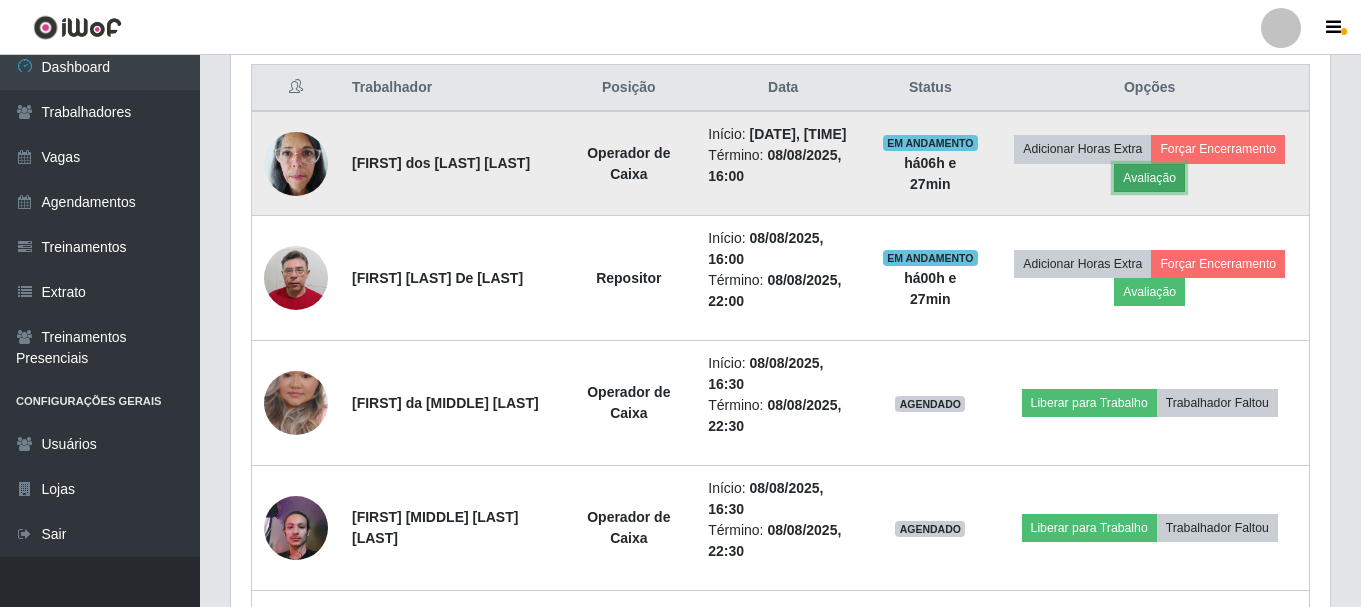 click on "Avaliação" at bounding box center (1149, 178) 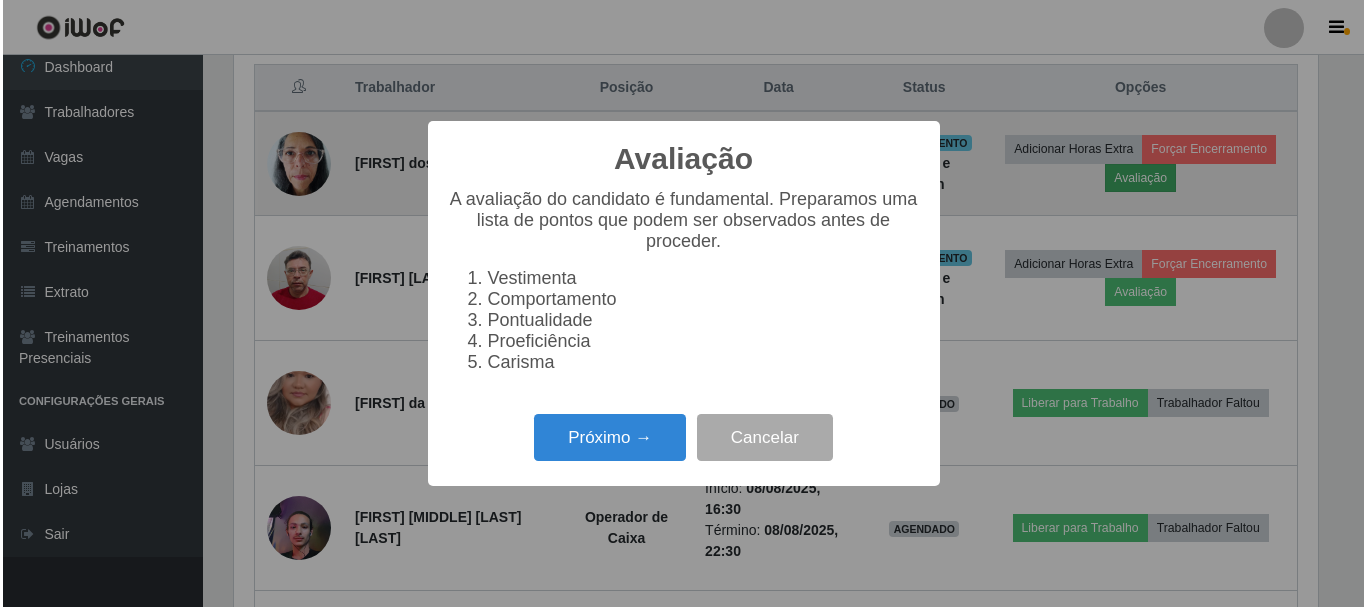 scroll, scrollTop: 999585, scrollLeft: 998911, axis: both 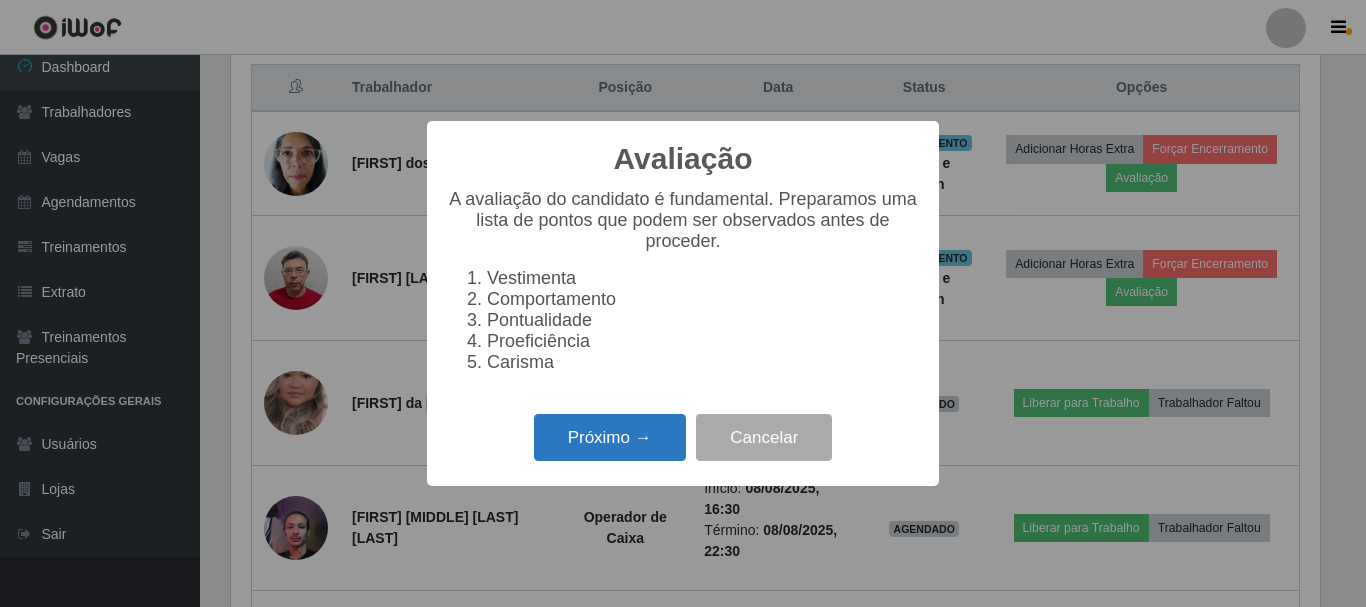 click on "Próximo →" at bounding box center [610, 437] 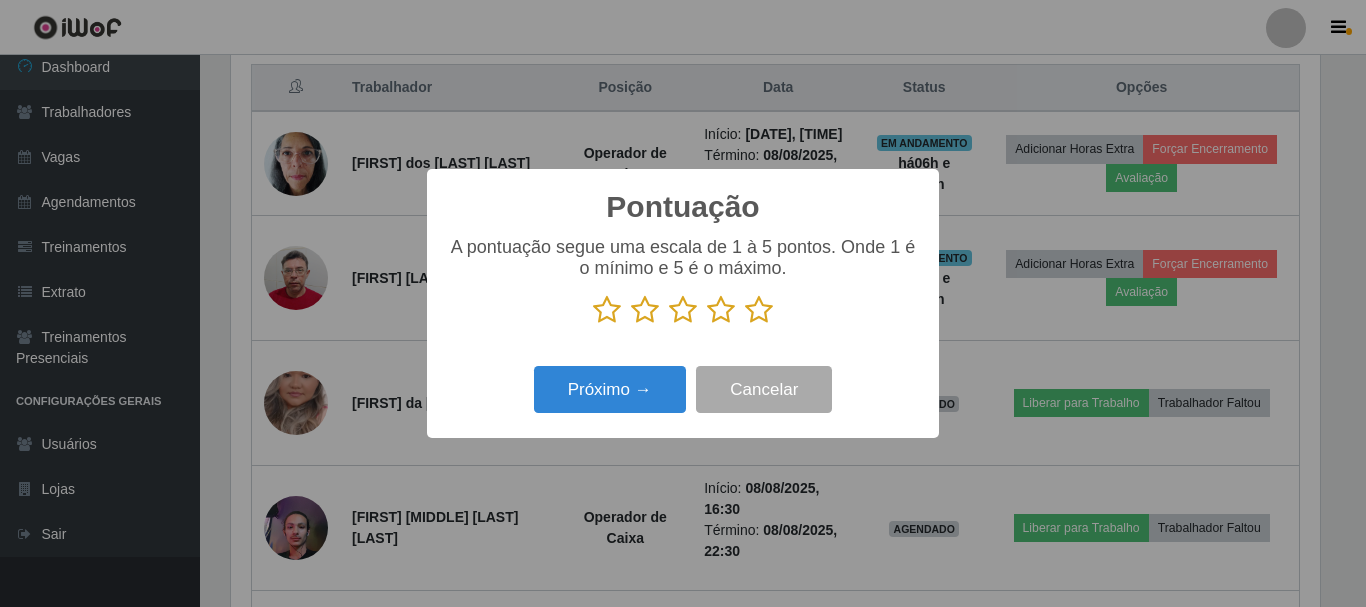 scroll, scrollTop: 999585, scrollLeft: 998911, axis: both 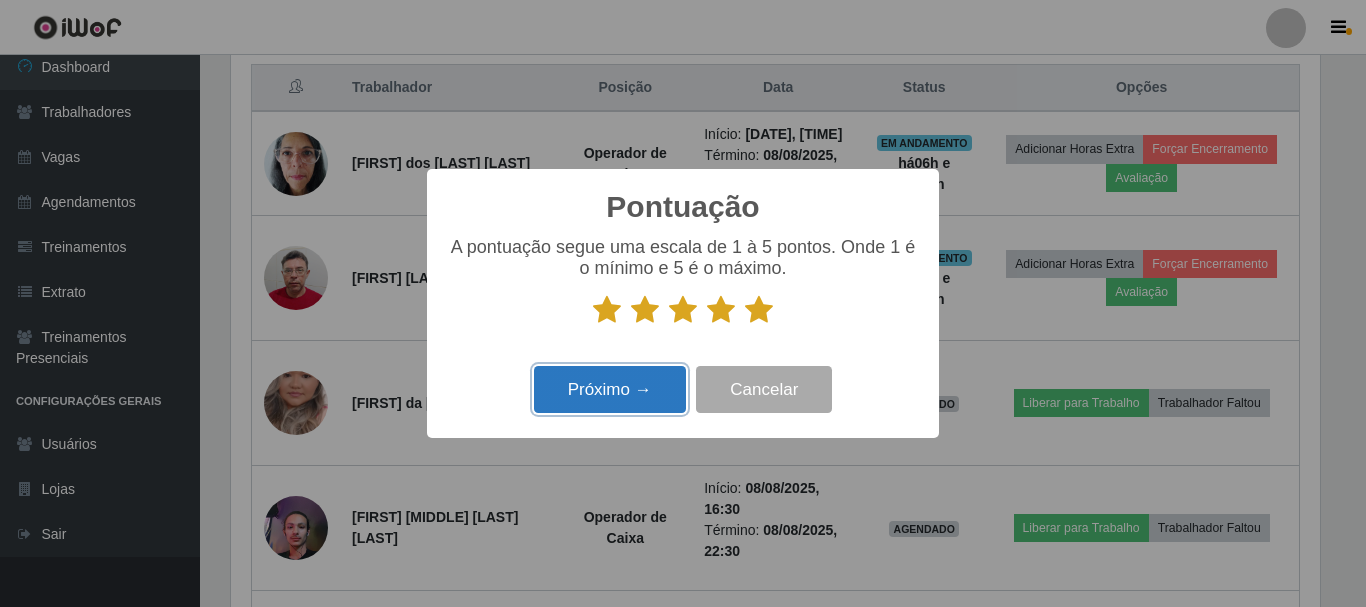 click on "Próximo →" at bounding box center (610, 389) 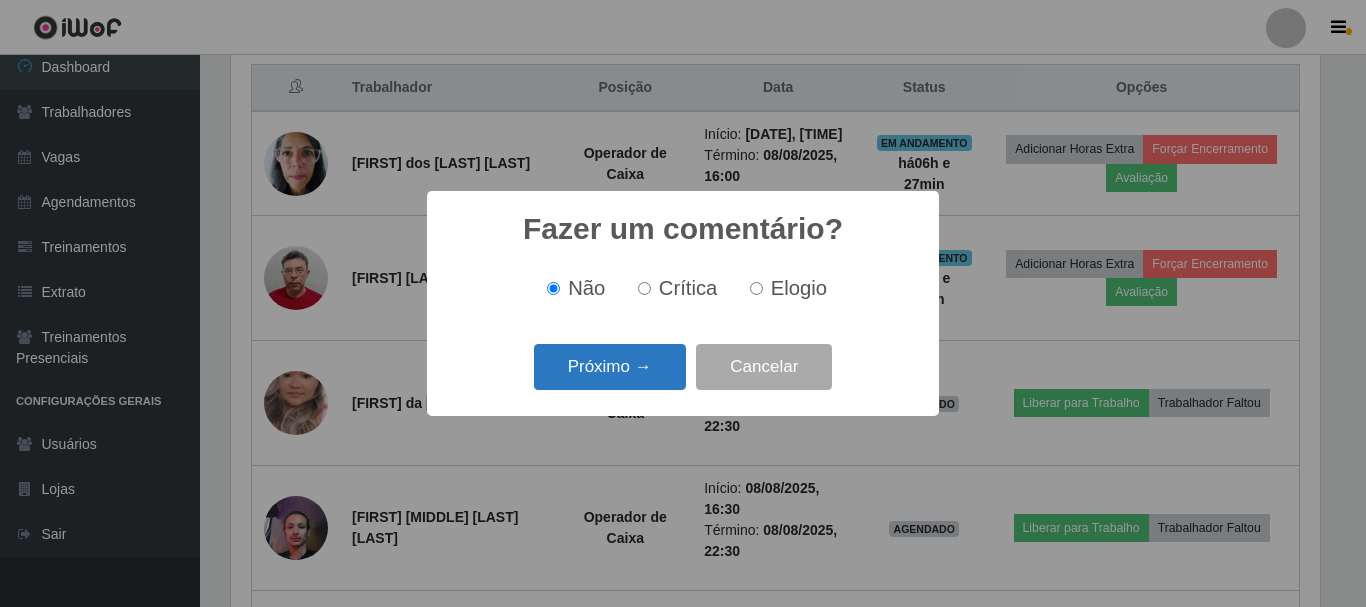 click on "Próximo →" at bounding box center [610, 367] 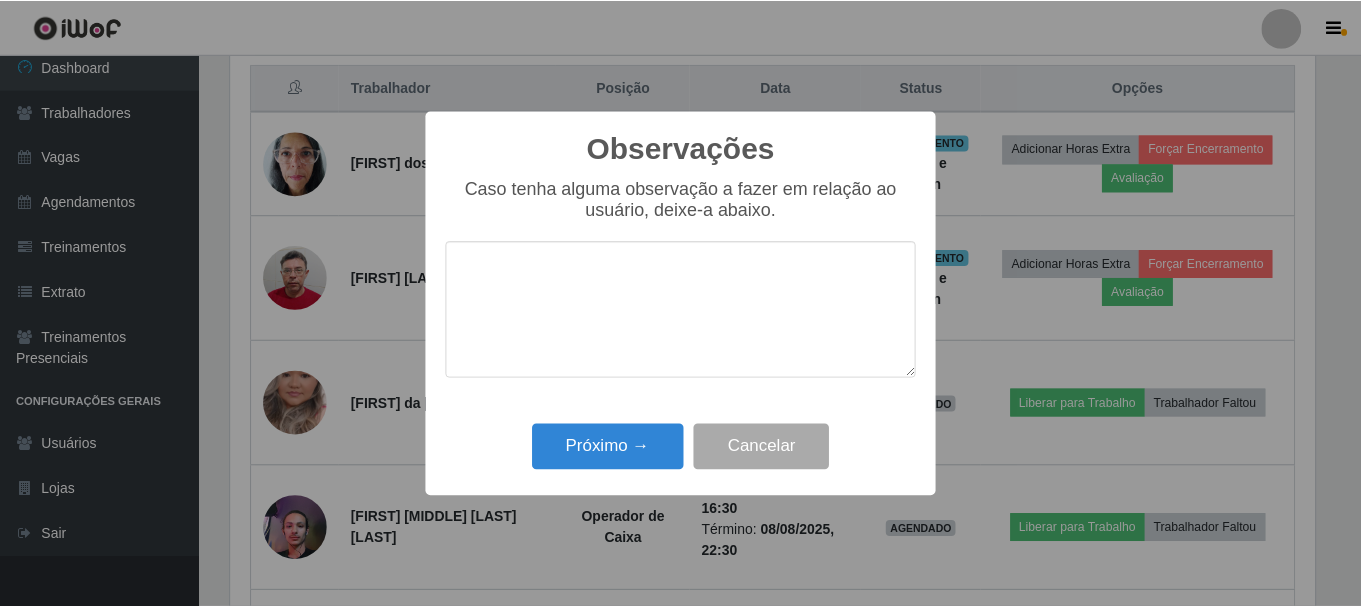 scroll, scrollTop: 999585, scrollLeft: 998911, axis: both 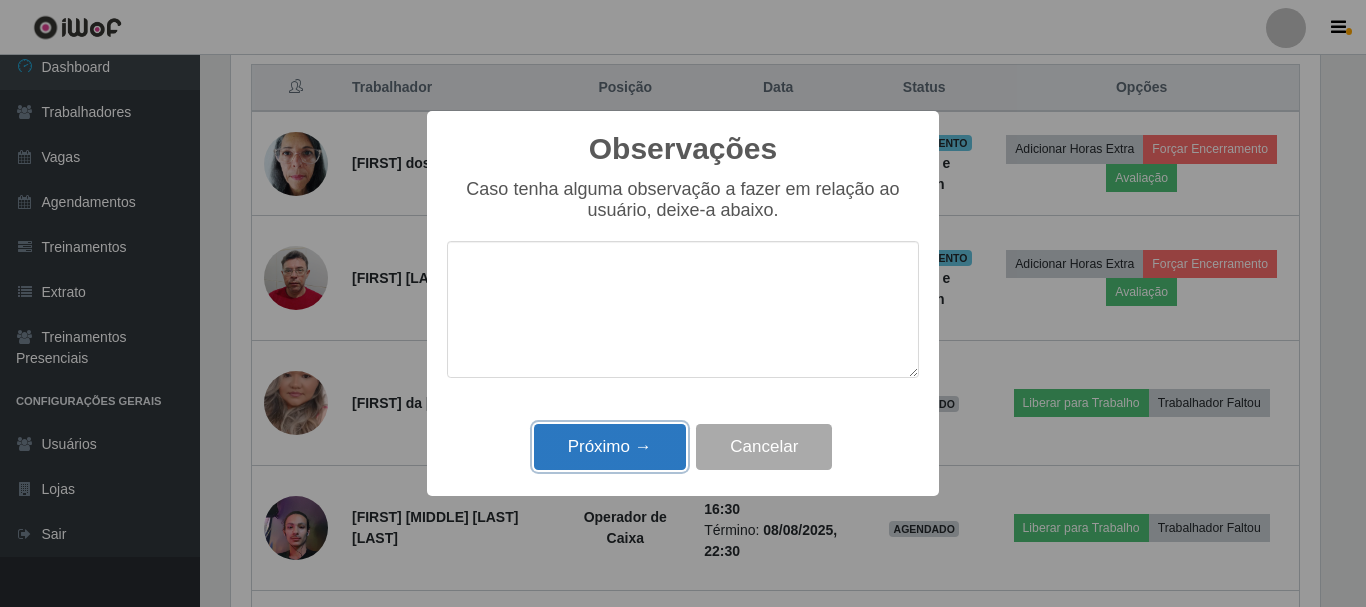 click on "Próximo →" at bounding box center (610, 447) 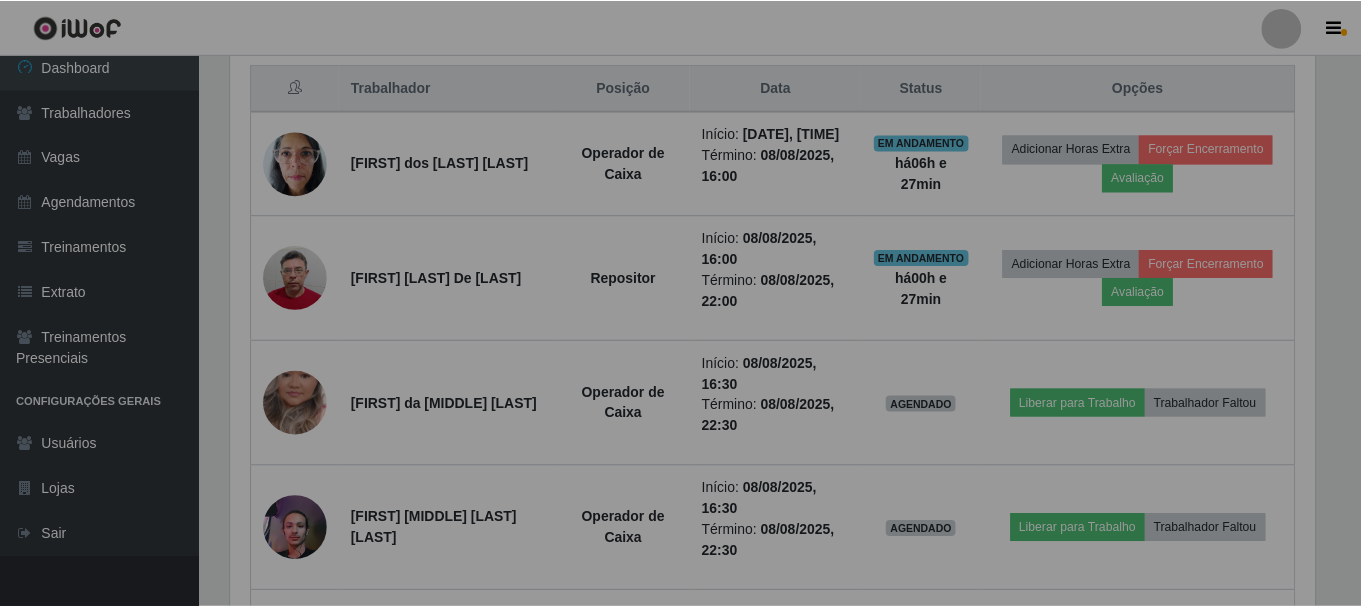 scroll, scrollTop: 999585, scrollLeft: 998901, axis: both 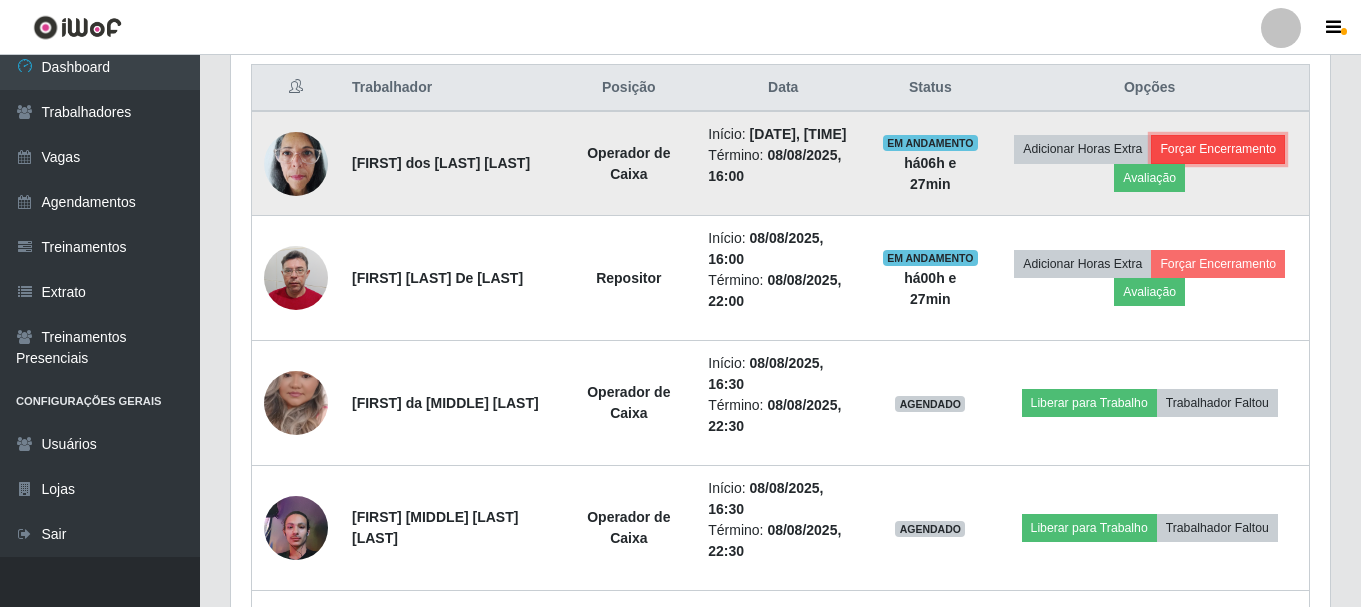 click on "Forçar Encerramento" at bounding box center (1218, 149) 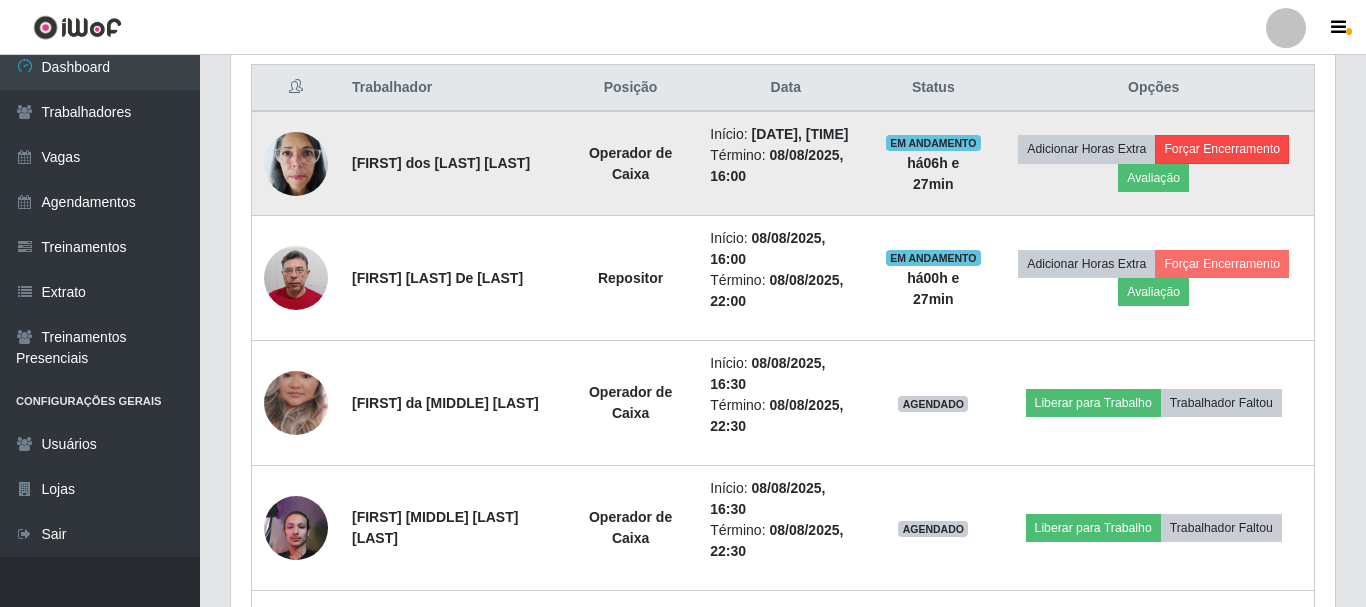 scroll, scrollTop: 999585, scrollLeft: 998911, axis: both 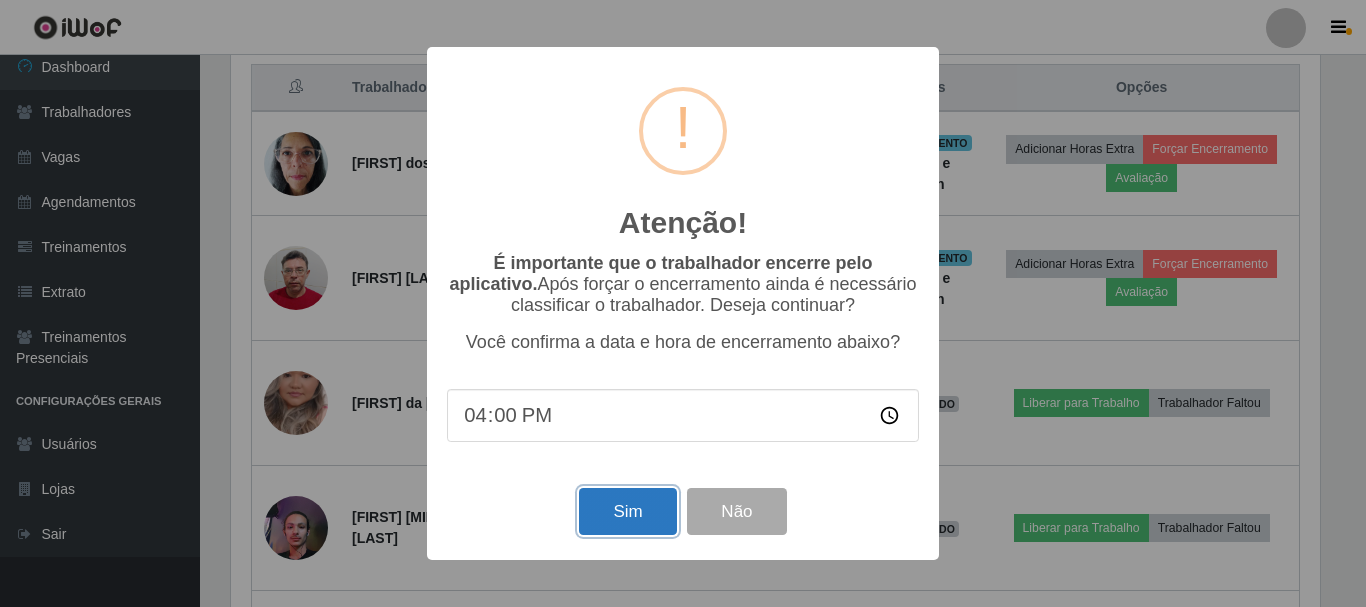 click on "Sim" at bounding box center (627, 511) 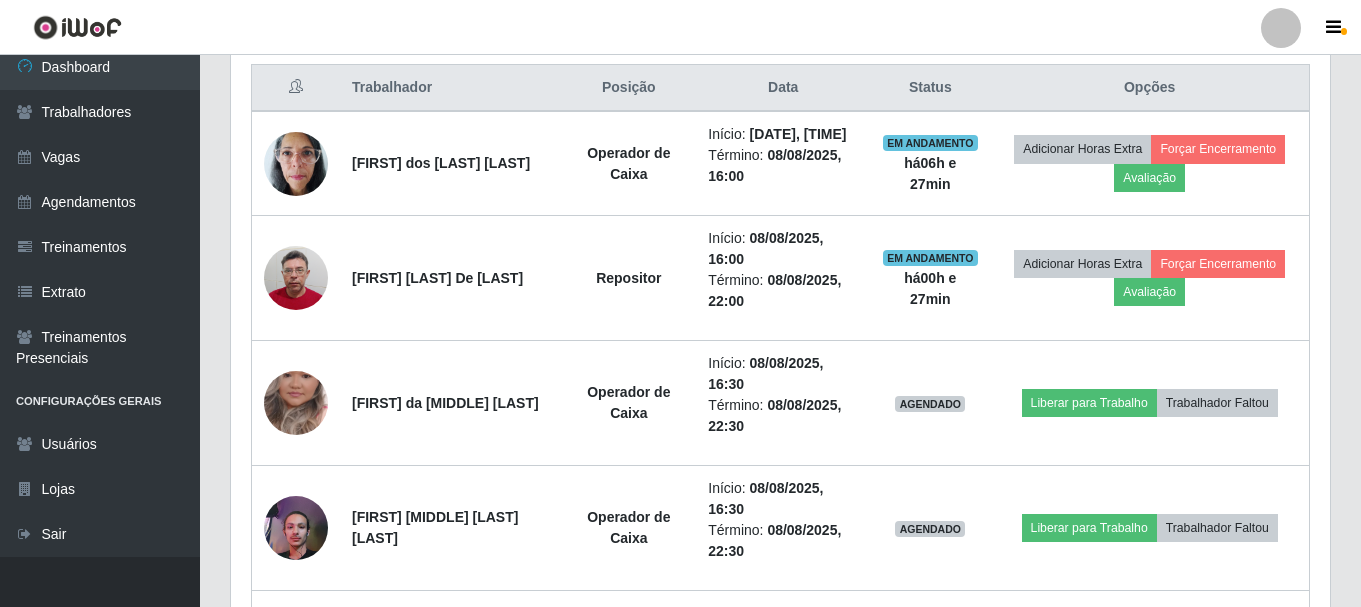 scroll, scrollTop: 999585, scrollLeft: 998901, axis: both 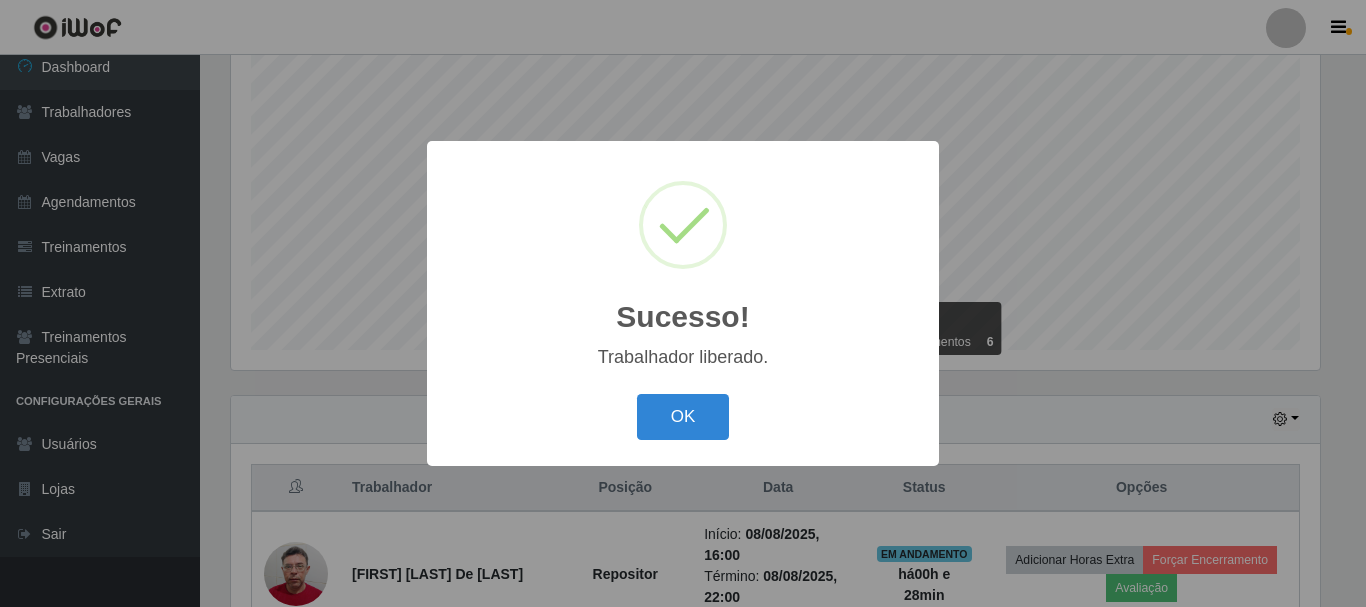 click on "OK" at bounding box center (683, 417) 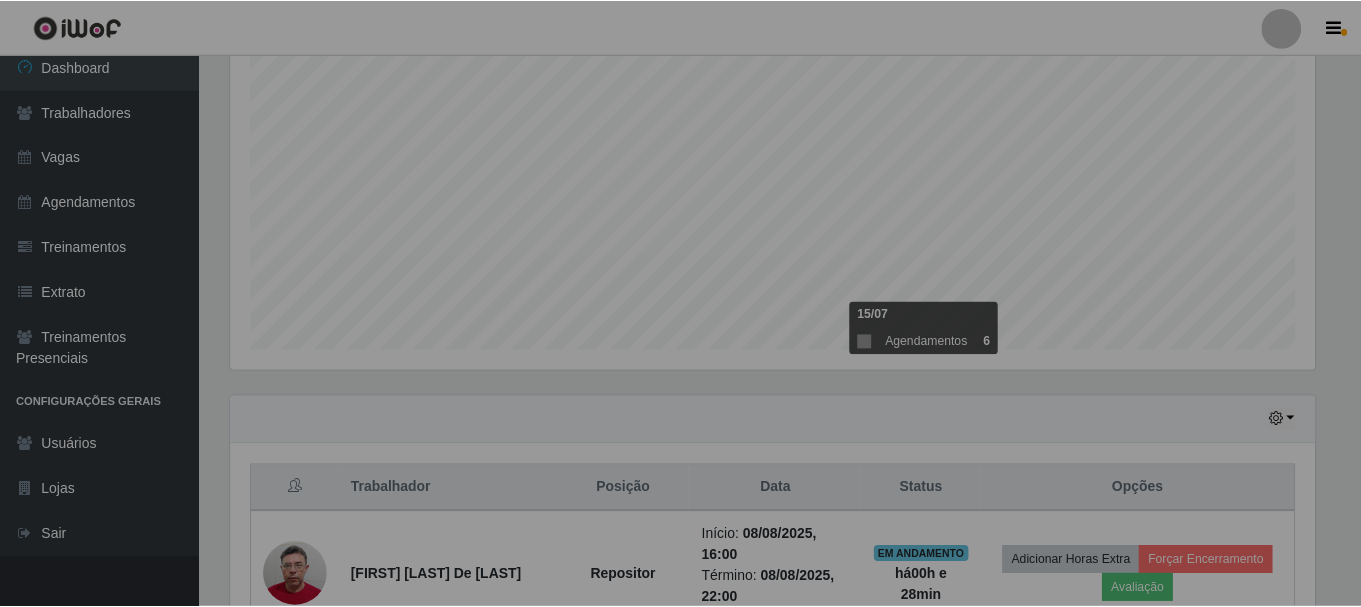 scroll 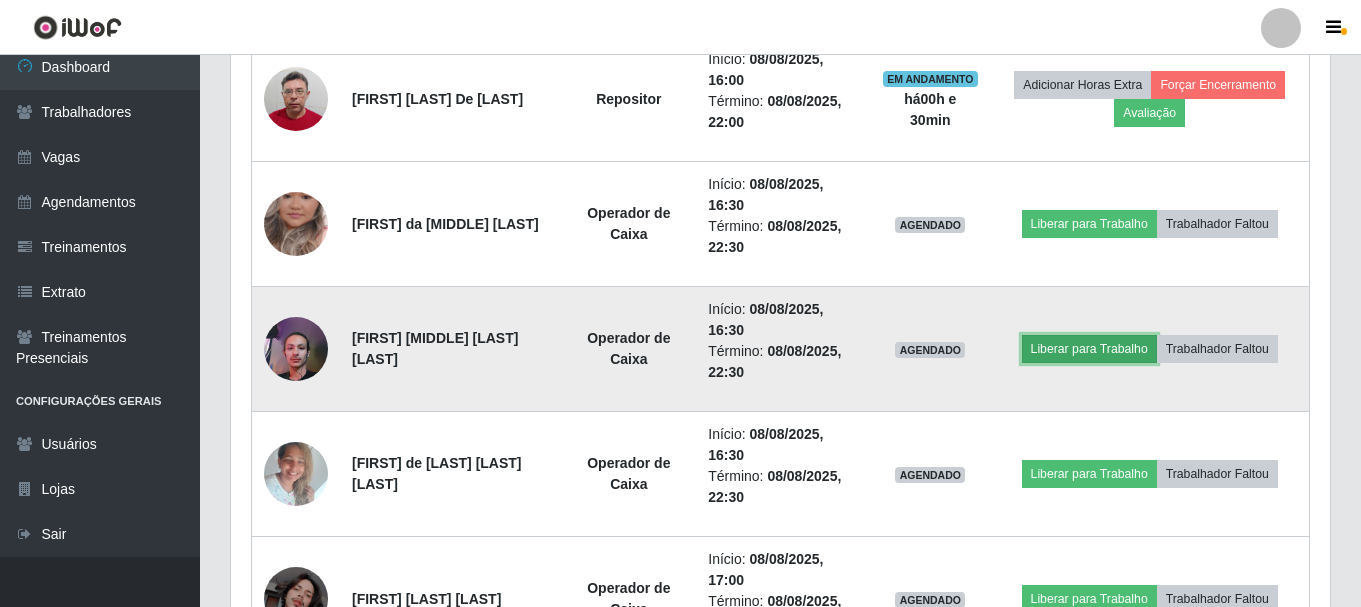click on "Liberar para Trabalho" at bounding box center [1089, 349] 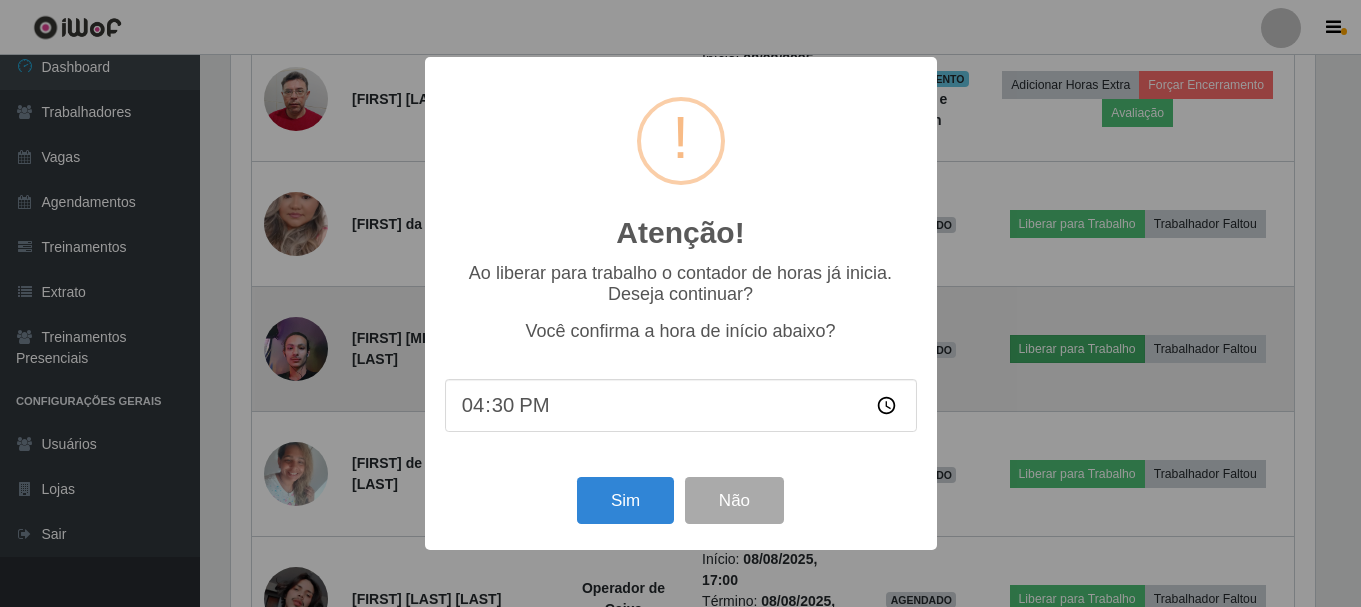 scroll, scrollTop: 999585, scrollLeft: 998911, axis: both 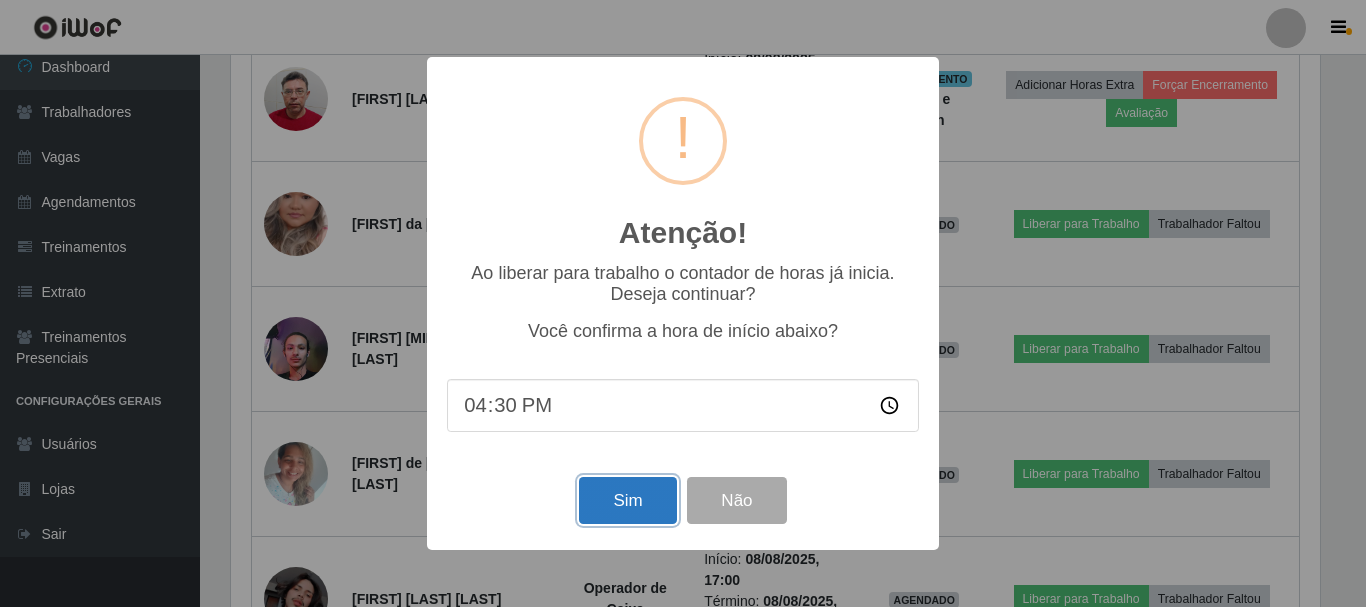 click on "Sim" at bounding box center [627, 500] 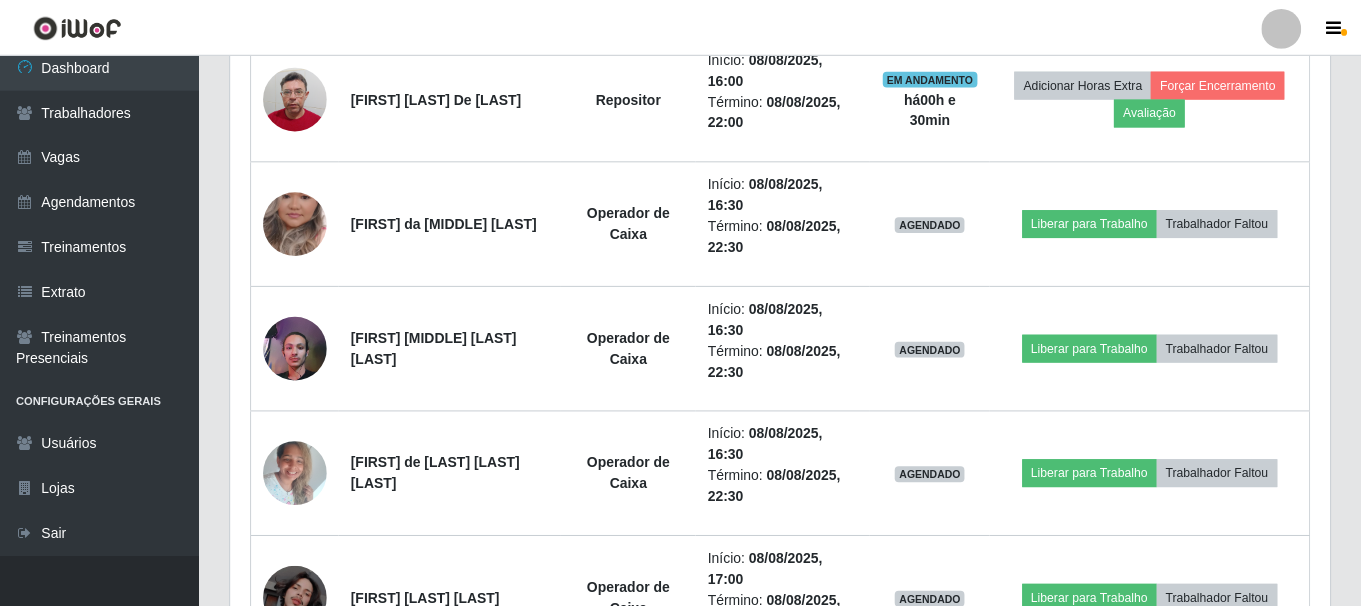 scroll, scrollTop: 999585, scrollLeft: 998901, axis: both 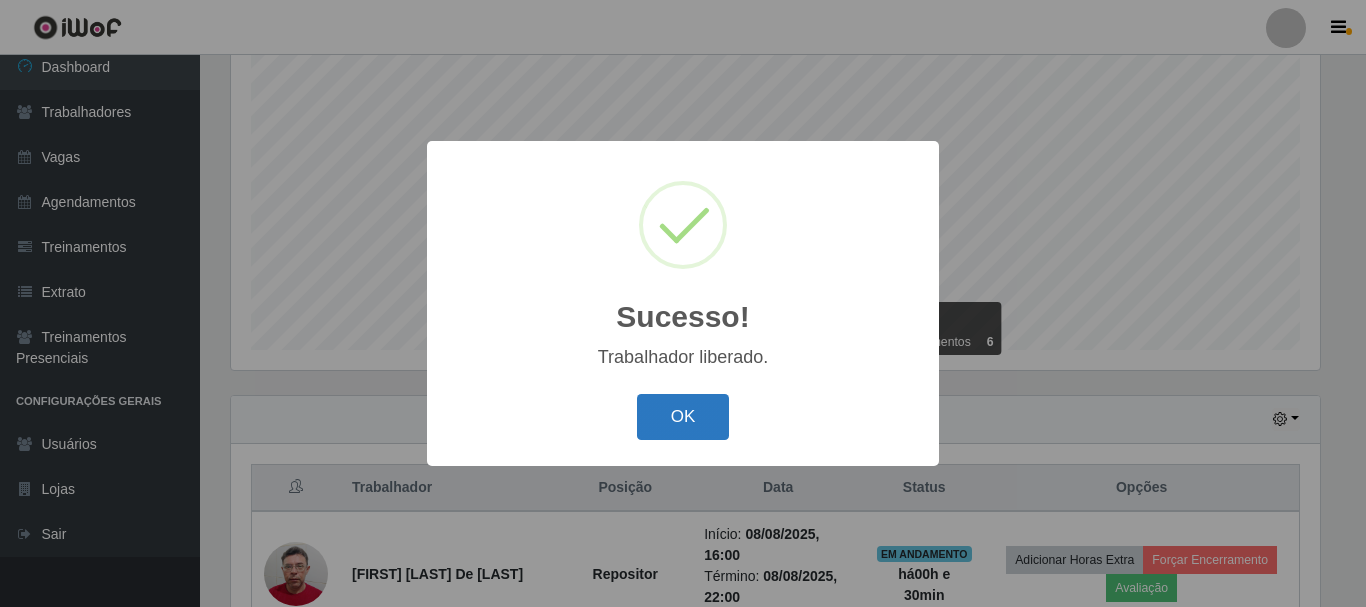 click on "OK" at bounding box center (683, 417) 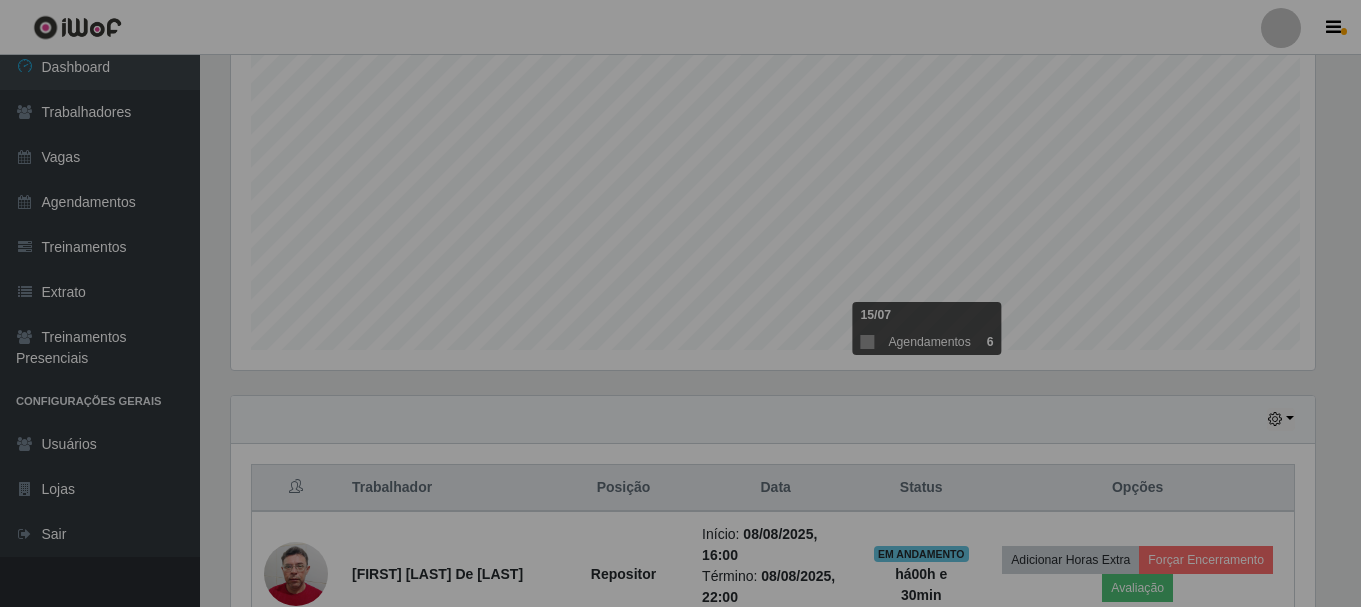 scroll, scrollTop: 999585, scrollLeft: 998901, axis: both 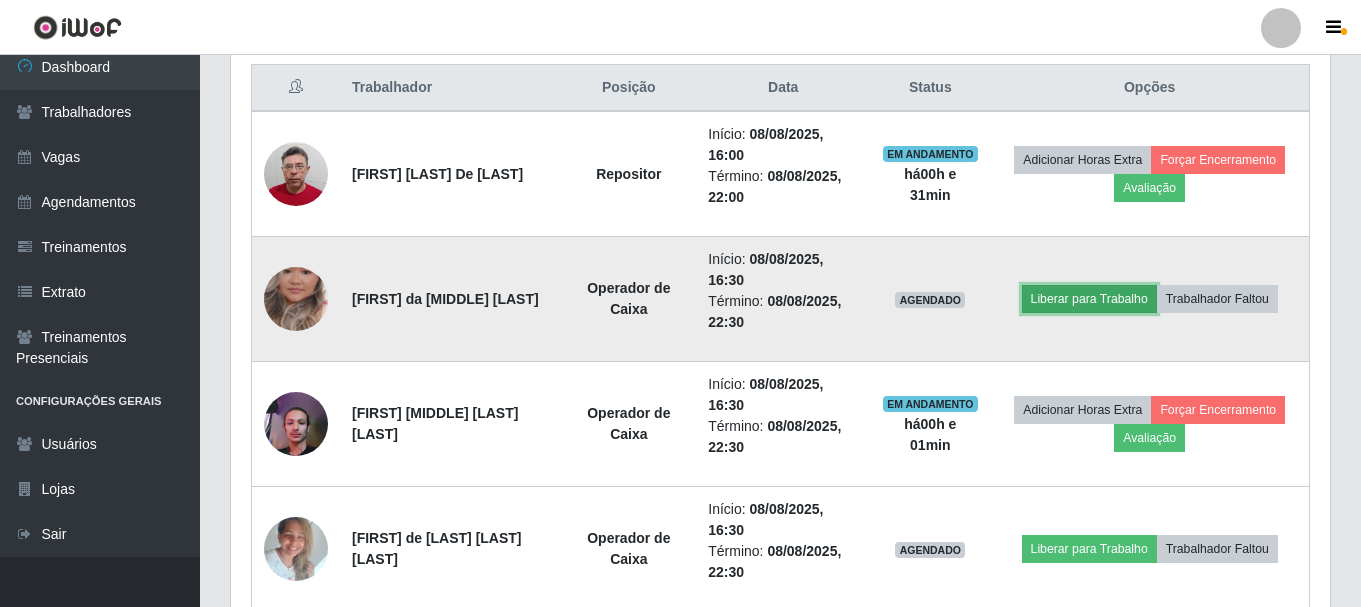 click on "Liberar para Trabalho" at bounding box center [1089, 299] 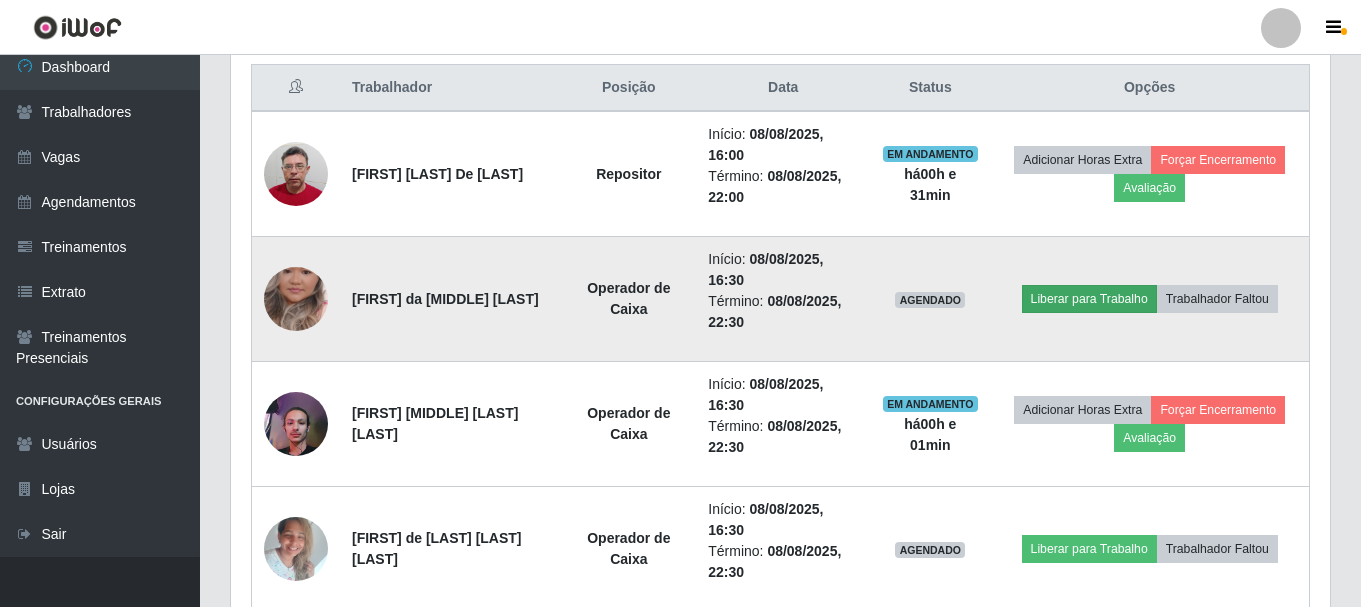 scroll, scrollTop: 999585, scrollLeft: 998911, axis: both 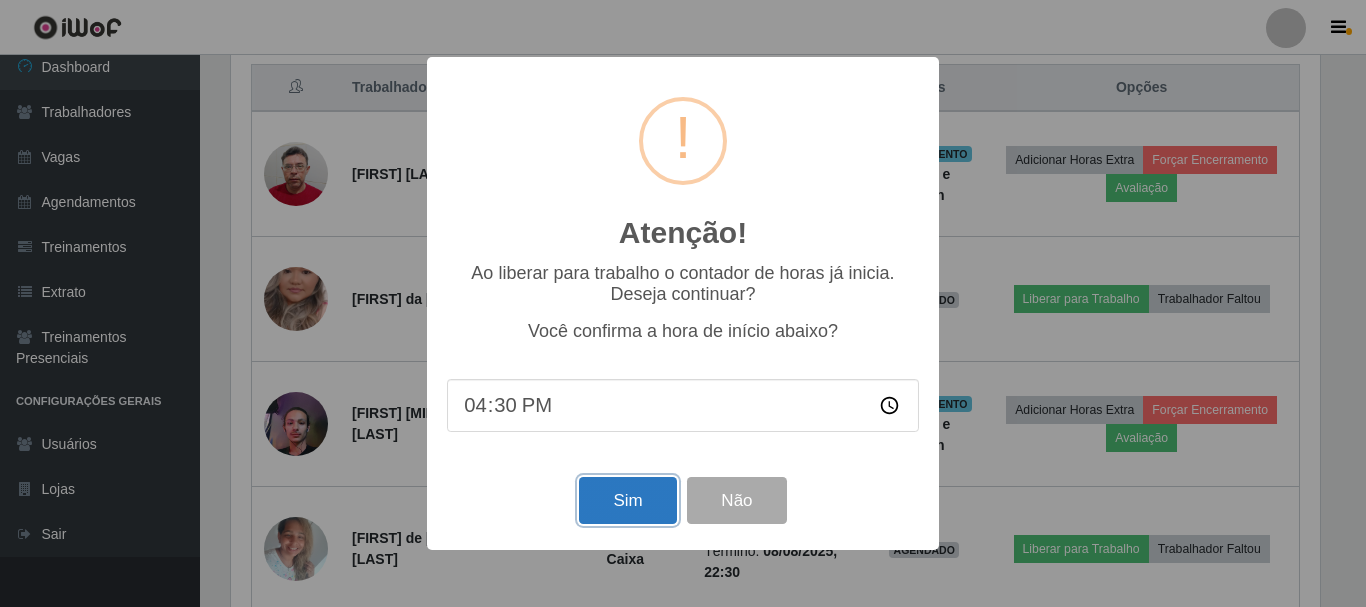 click on "Sim" at bounding box center (627, 500) 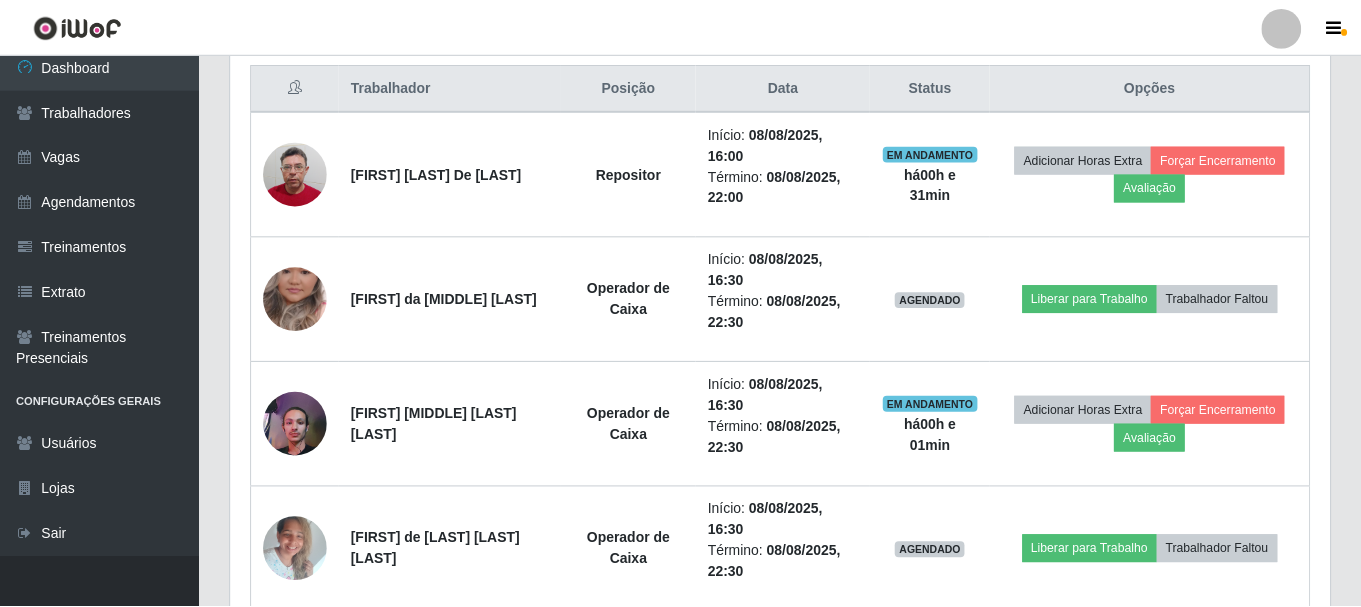 scroll, scrollTop: 999585, scrollLeft: 998901, axis: both 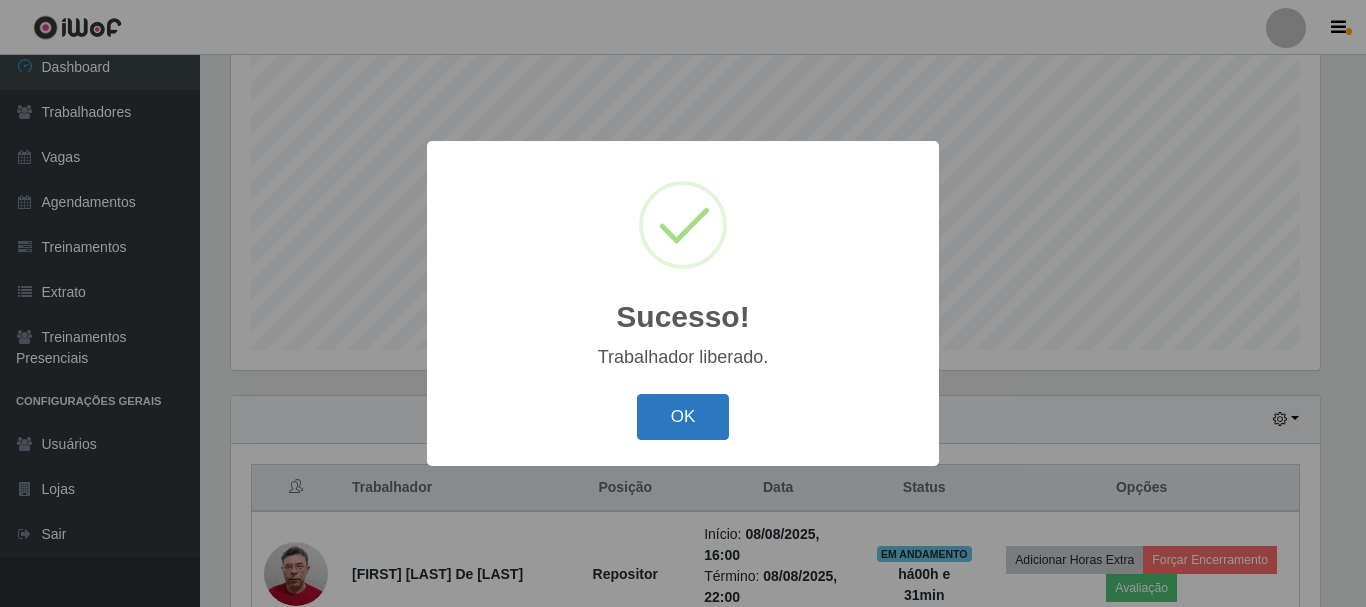 click on "OK" at bounding box center [683, 417] 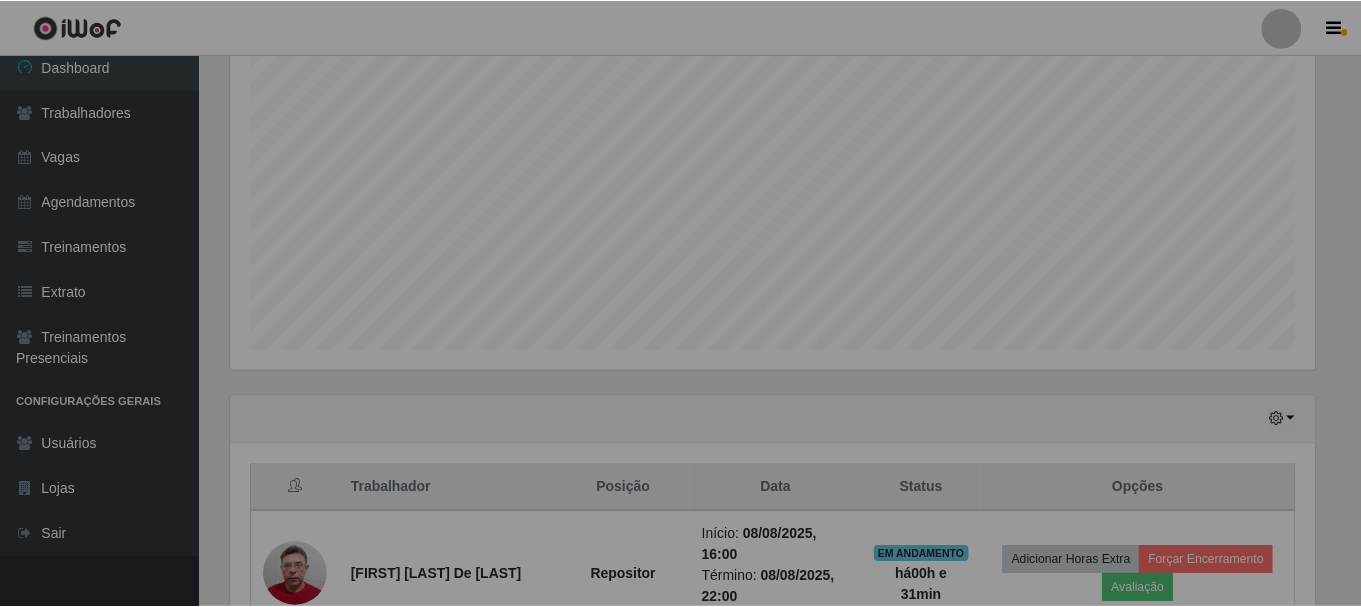 scroll, scrollTop: 999585, scrollLeft: 998901, axis: both 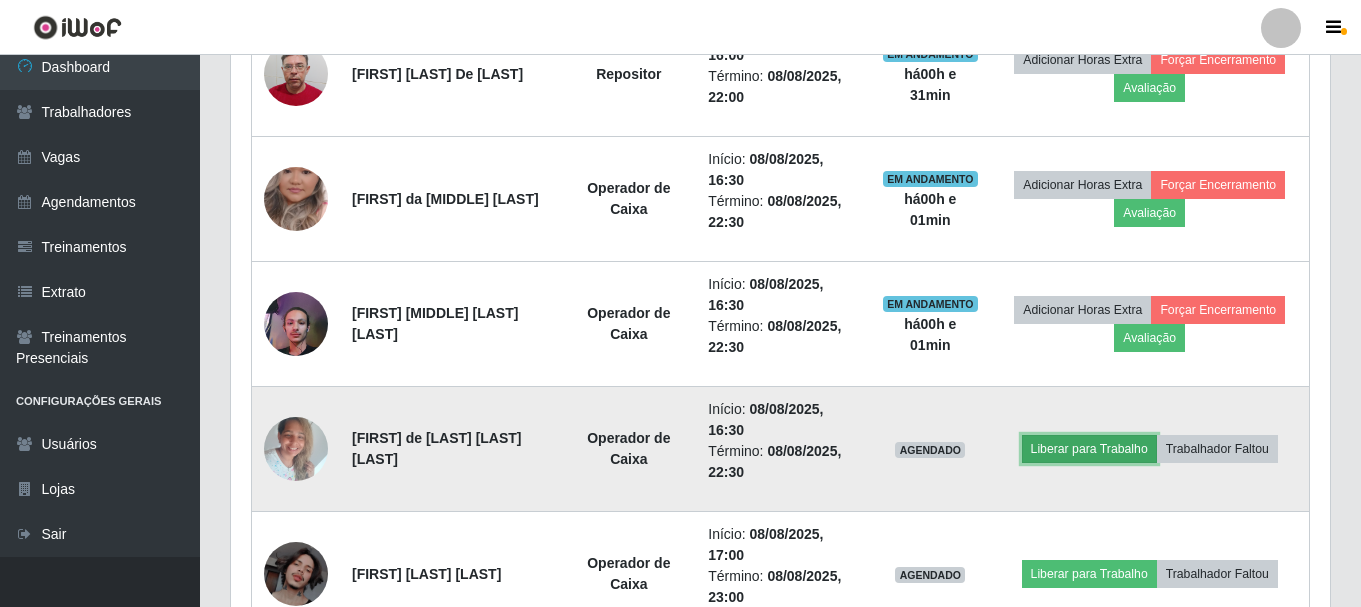 click on "Liberar para Trabalho" at bounding box center (1089, 449) 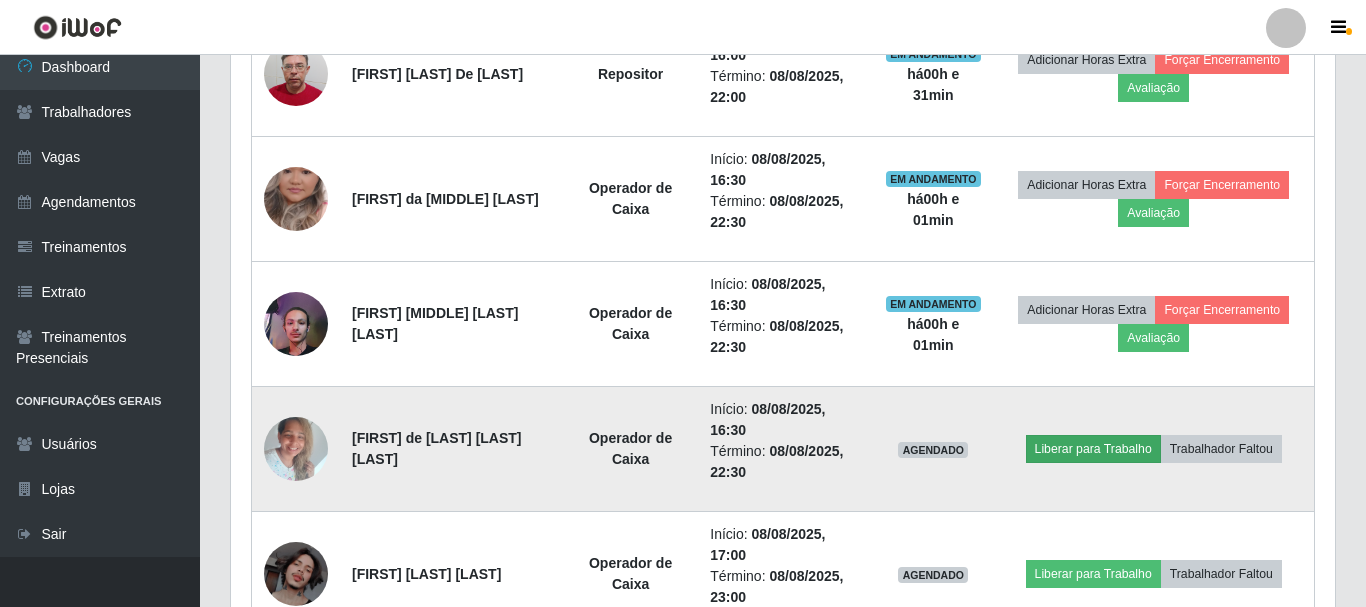 scroll, scrollTop: 999585, scrollLeft: 998911, axis: both 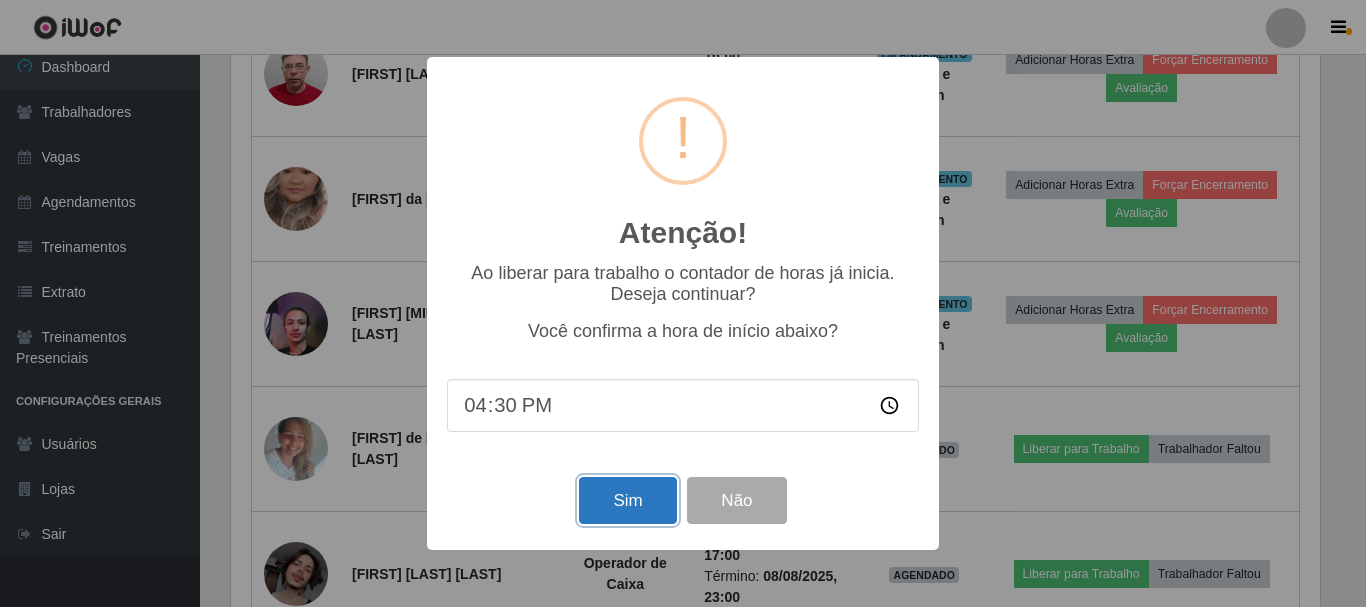 click on "Sim" at bounding box center (627, 500) 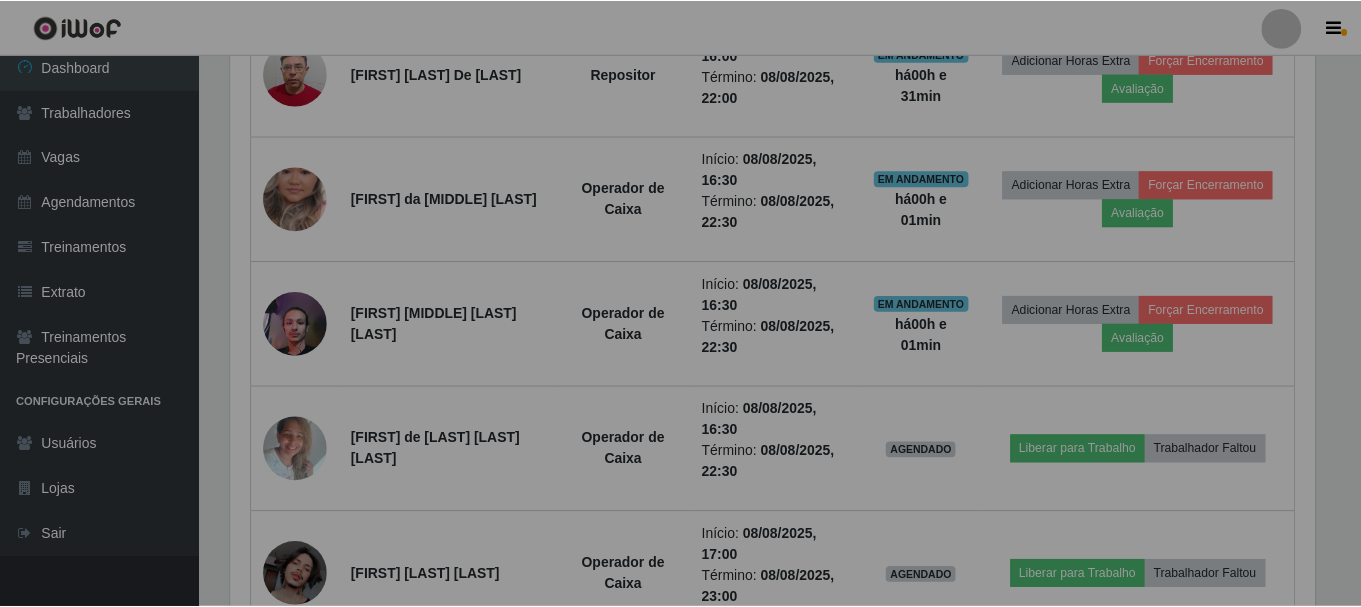 scroll, scrollTop: 999585, scrollLeft: 998901, axis: both 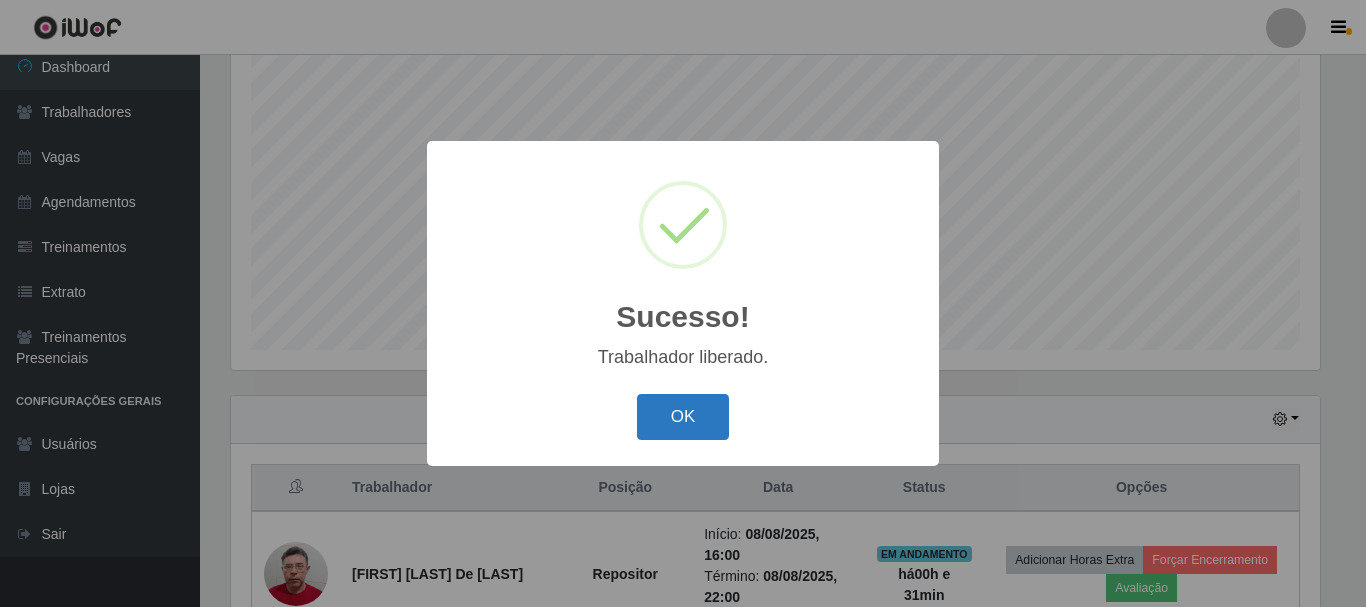 click on "OK" at bounding box center [683, 417] 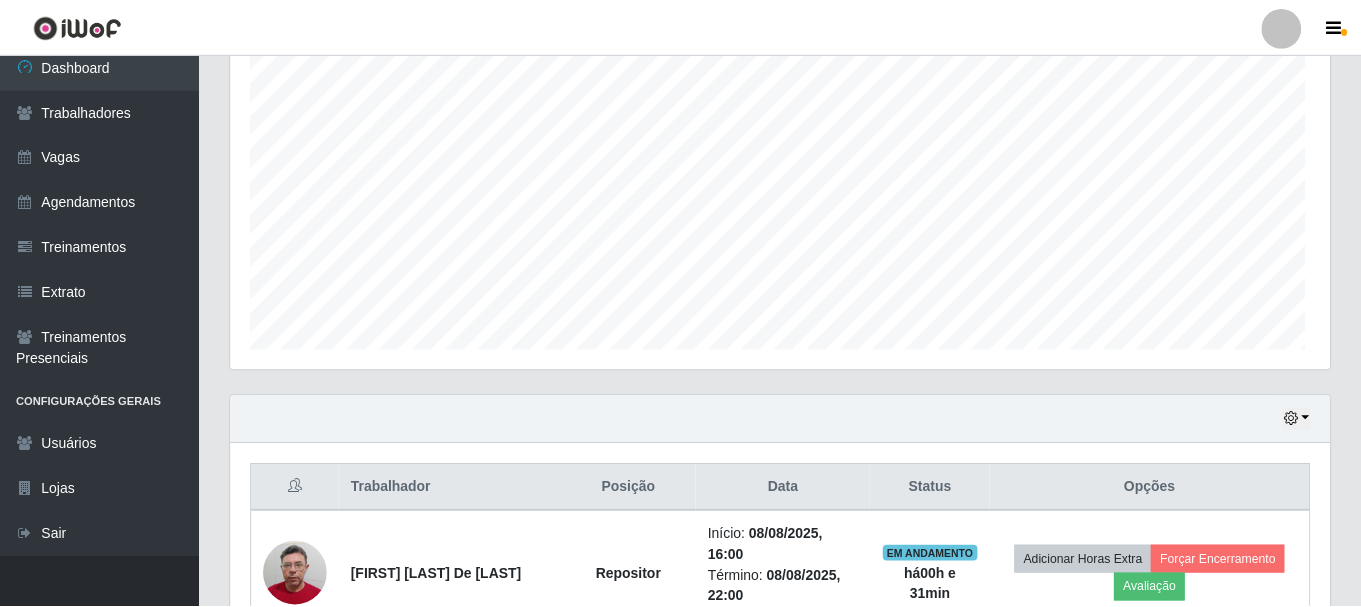 scroll, scrollTop: 999585, scrollLeft: 998901, axis: both 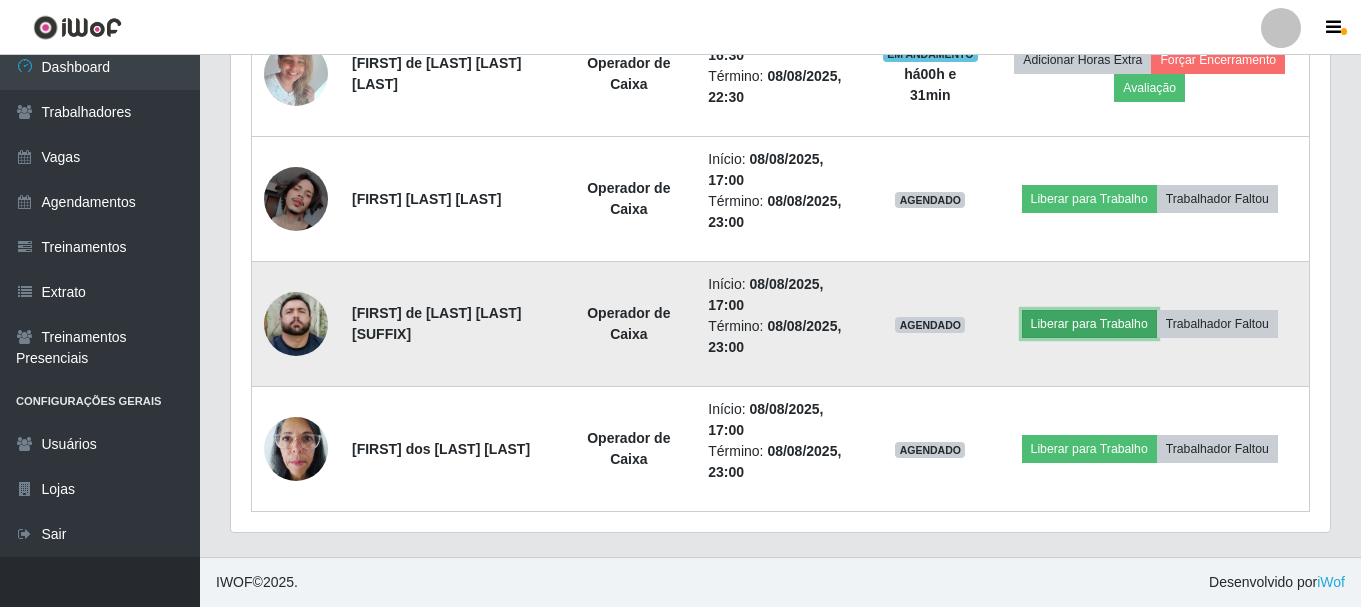 click on "Liberar para Trabalho" at bounding box center (1089, 324) 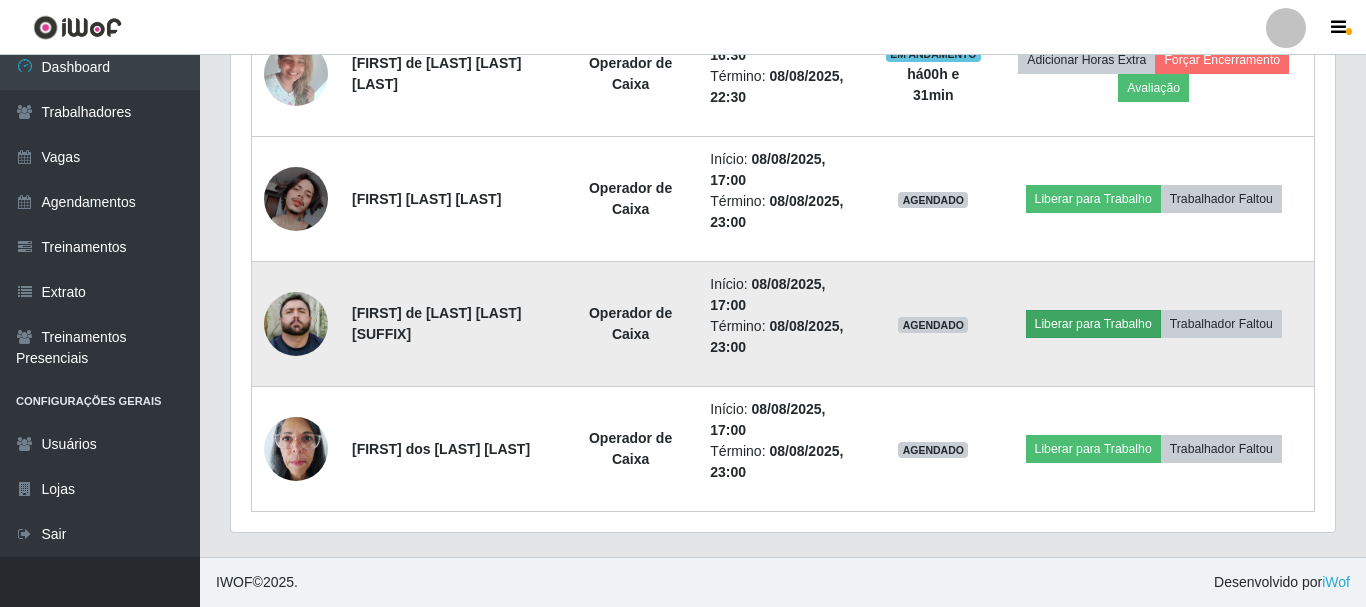 scroll, scrollTop: 999585, scrollLeft: 998911, axis: both 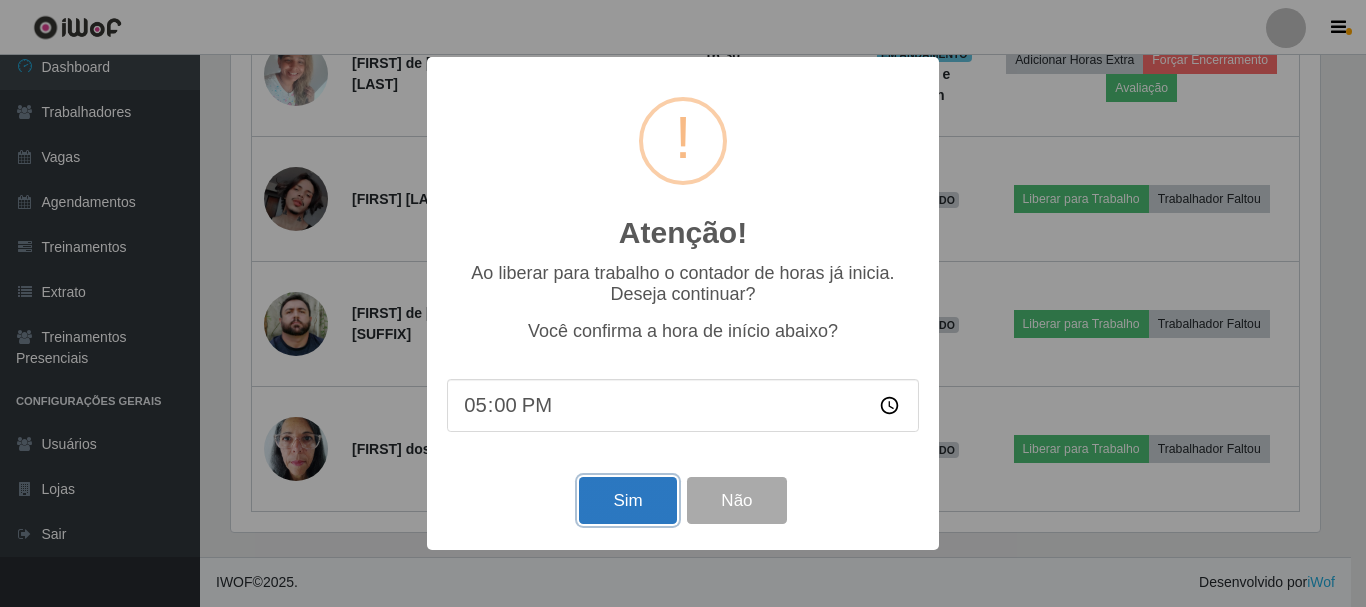 click on "Sim" at bounding box center [627, 500] 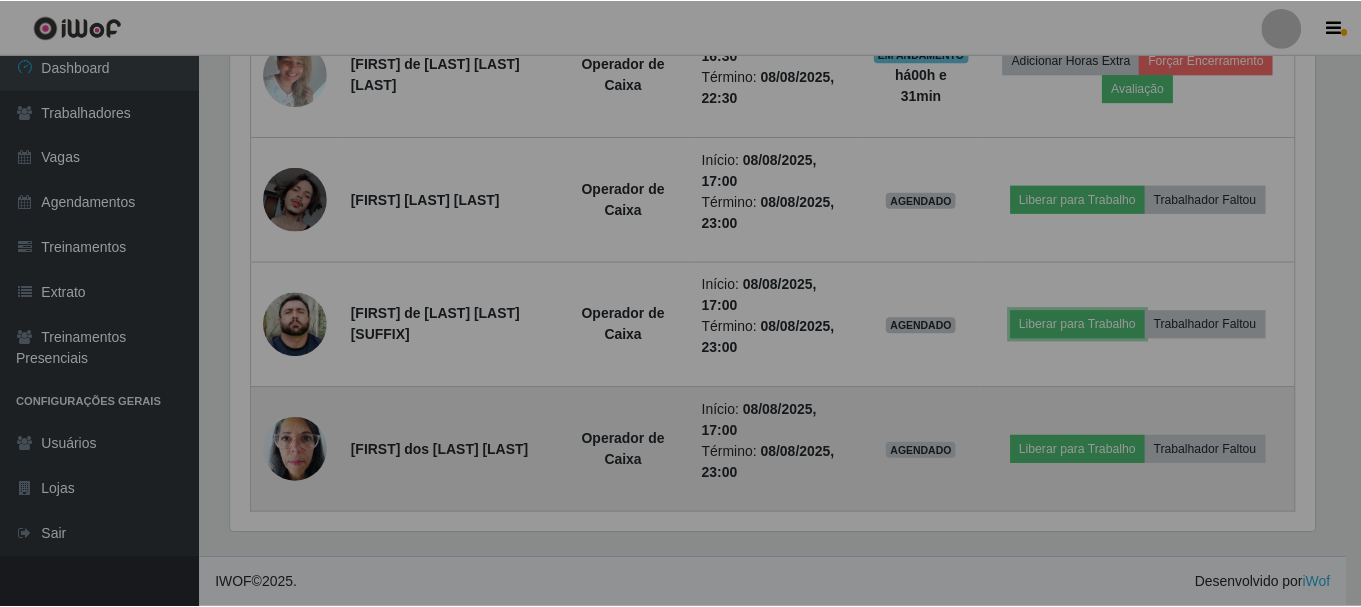 scroll, scrollTop: 999585, scrollLeft: 998901, axis: both 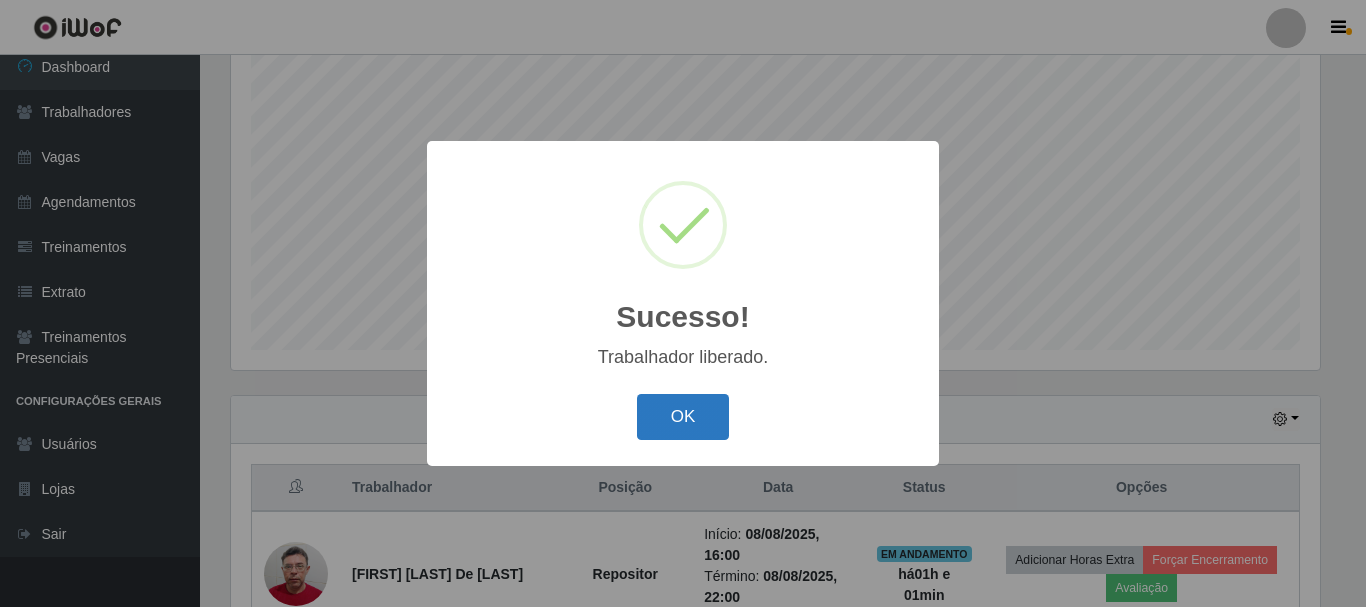 click on "OK" at bounding box center [683, 417] 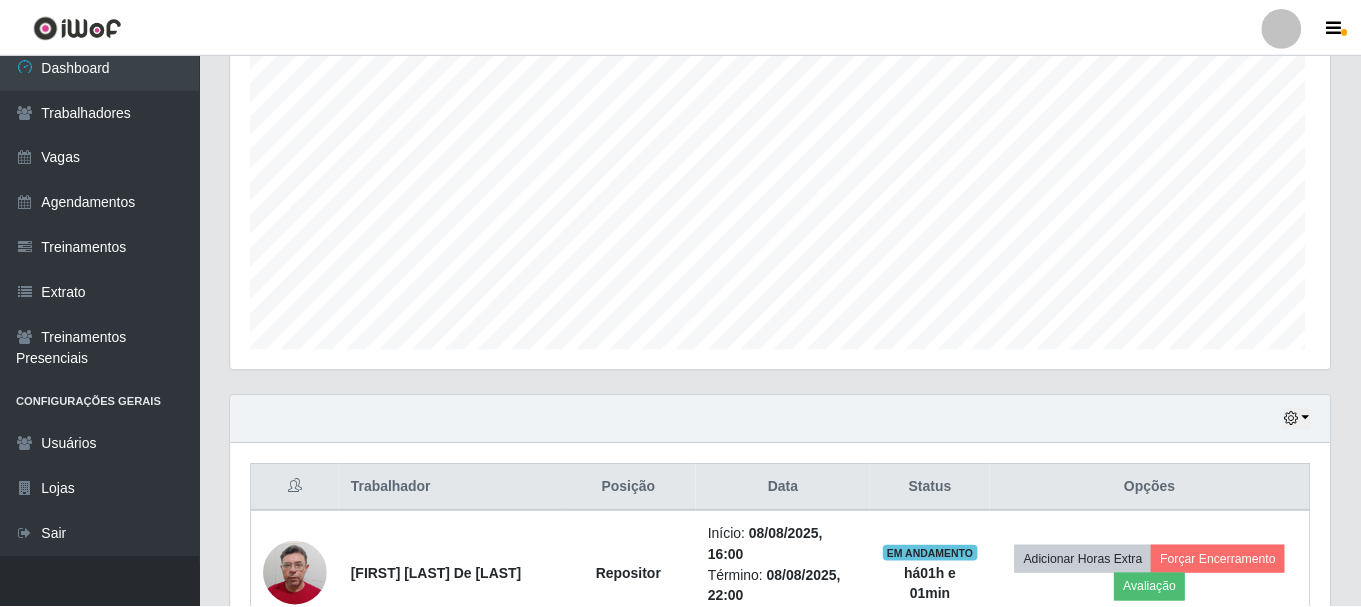 scroll, scrollTop: 999585, scrollLeft: 998901, axis: both 